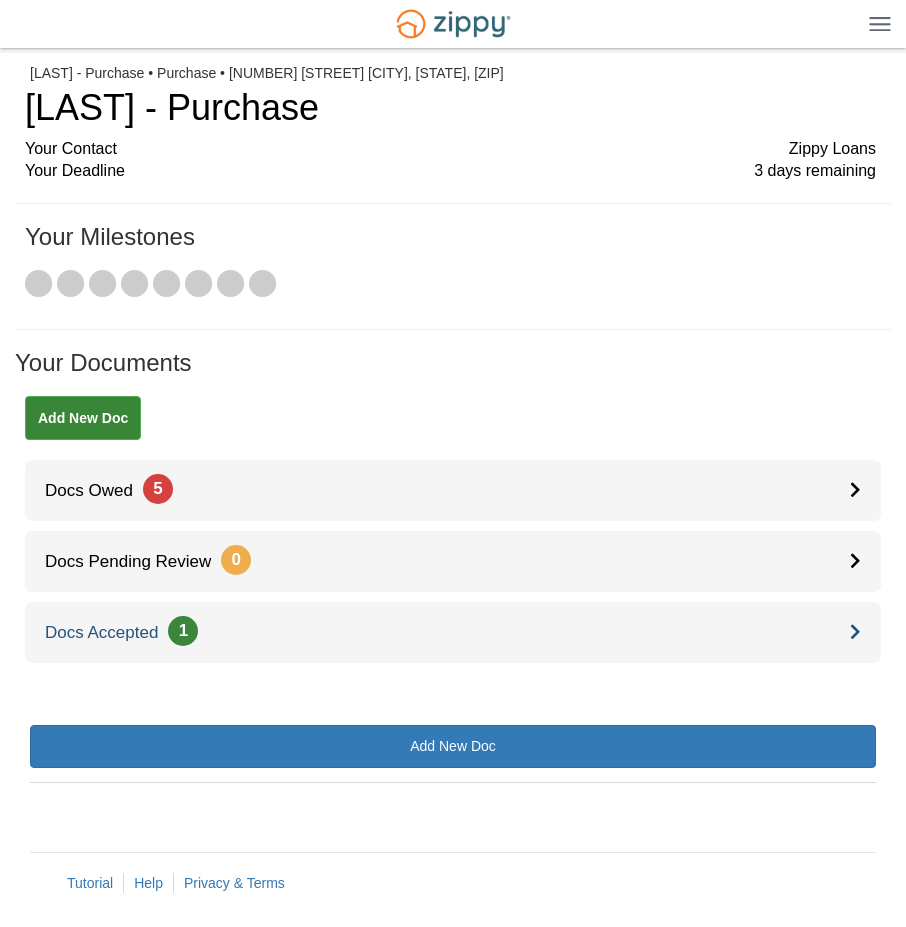 scroll, scrollTop: 0, scrollLeft: 0, axis: both 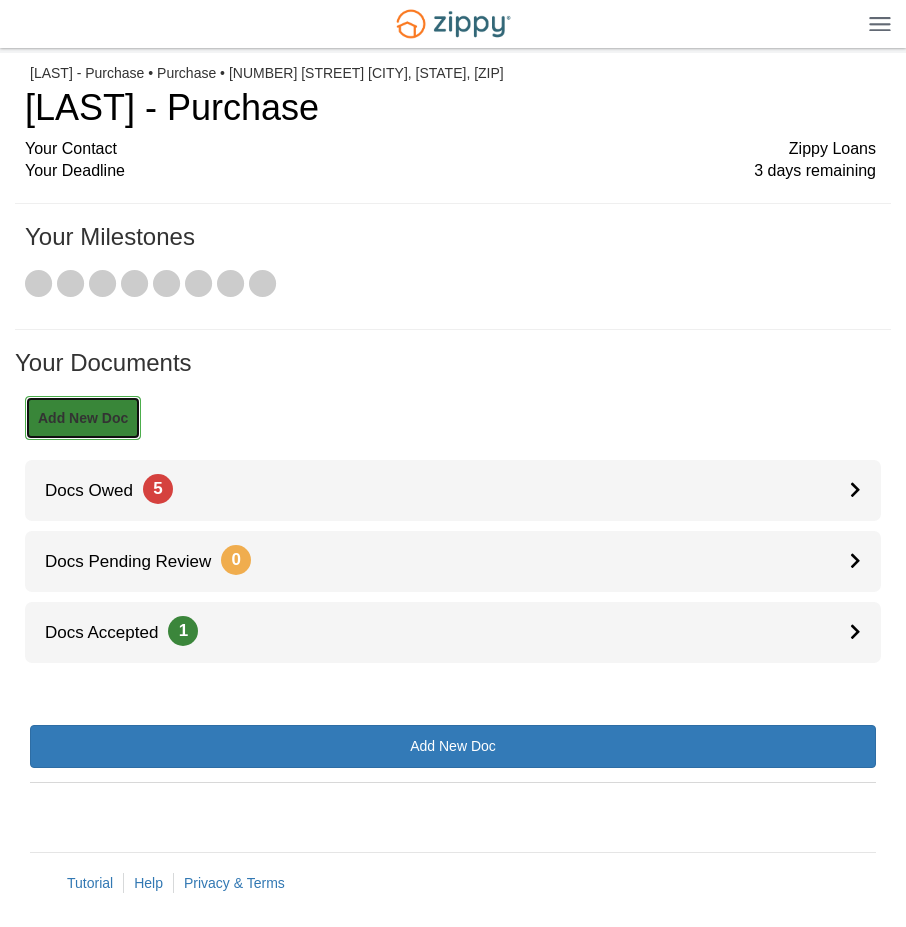 click on "Add New Doc" at bounding box center (83, 418) 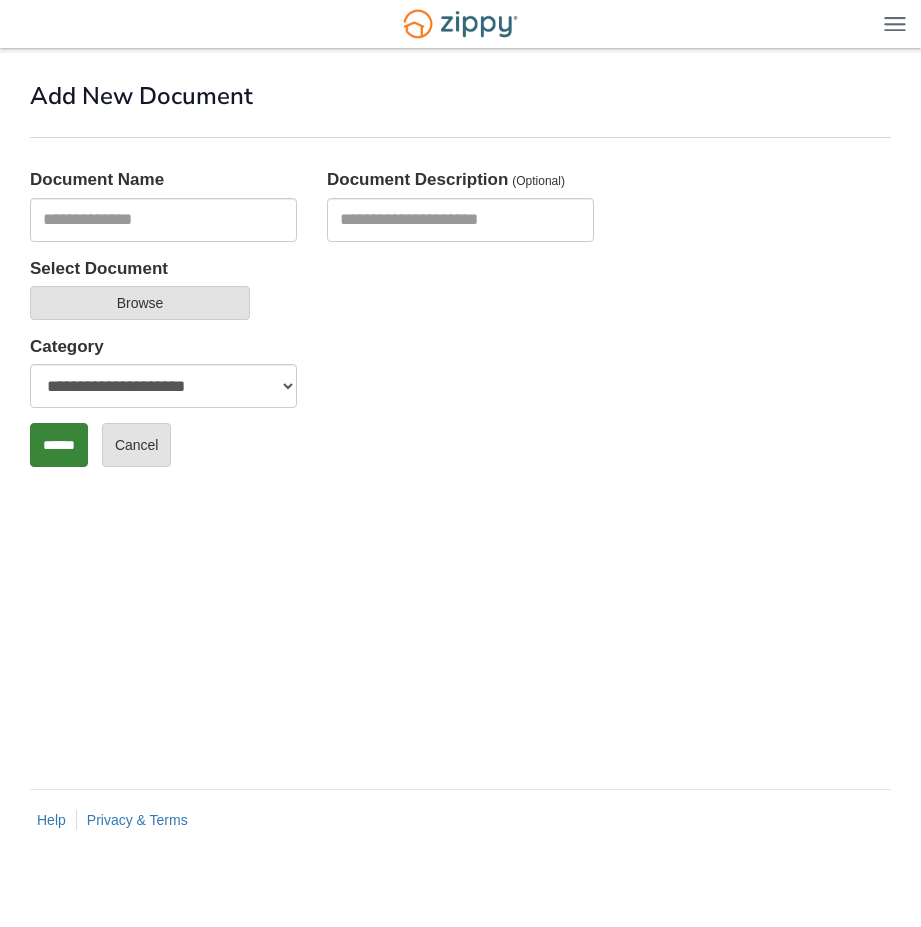 scroll, scrollTop: 0, scrollLeft: 0, axis: both 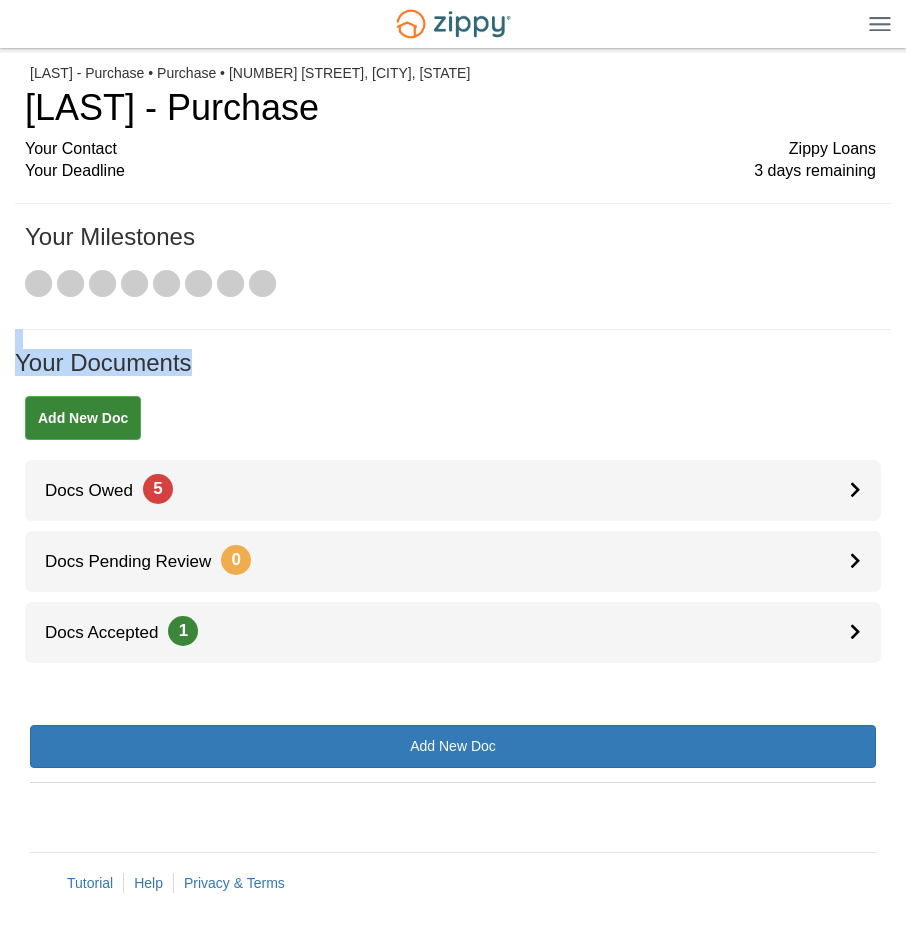 drag, startPoint x: 636, startPoint y: 342, endPoint x: 957, endPoint y: 152, distance: 373.01608 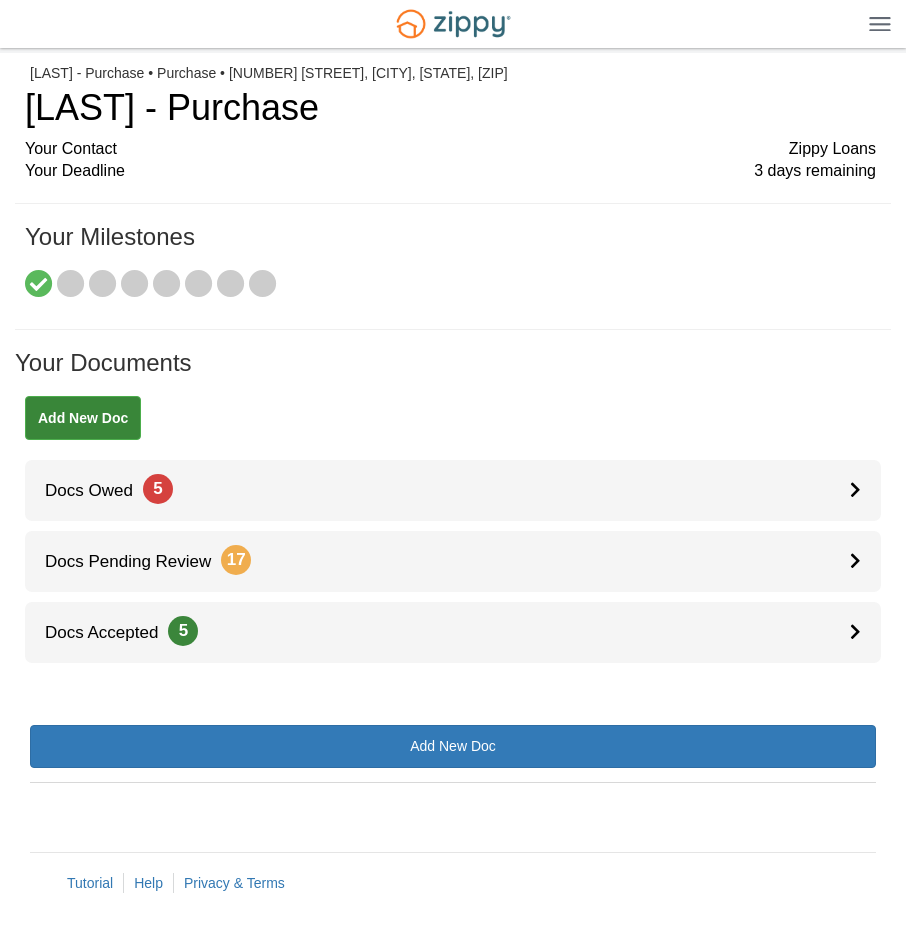 scroll, scrollTop: 0, scrollLeft: 0, axis: both 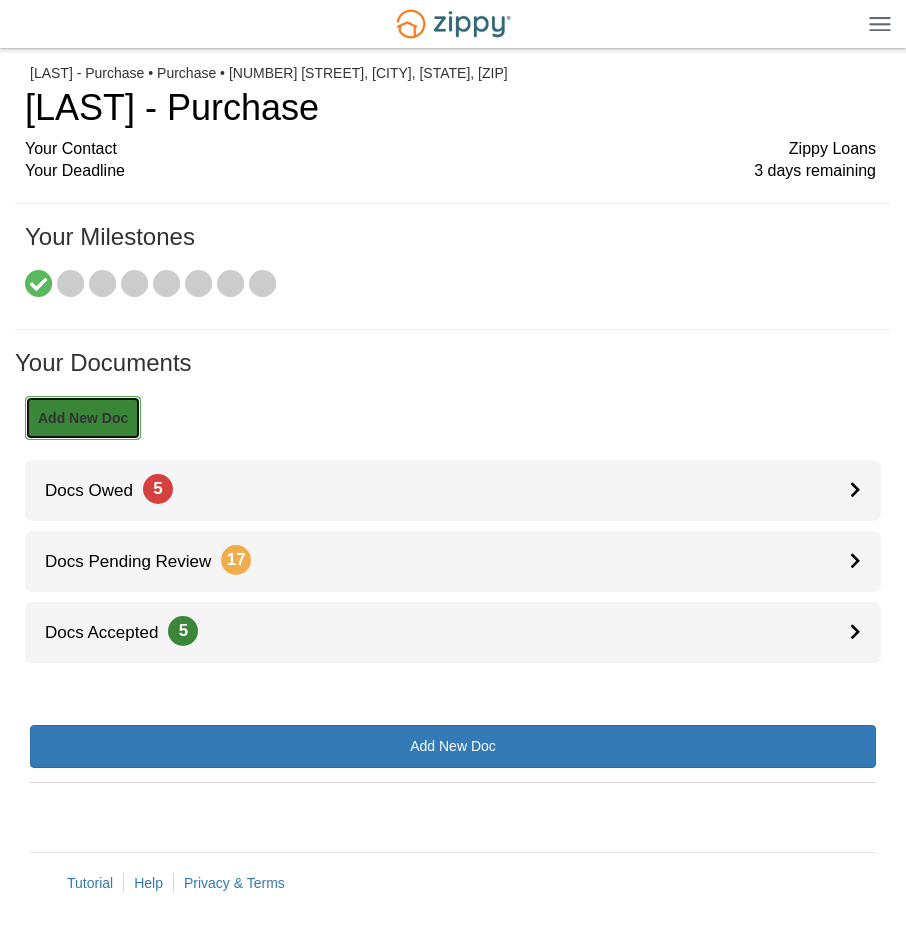 click on "Add New Doc" at bounding box center (83, 418) 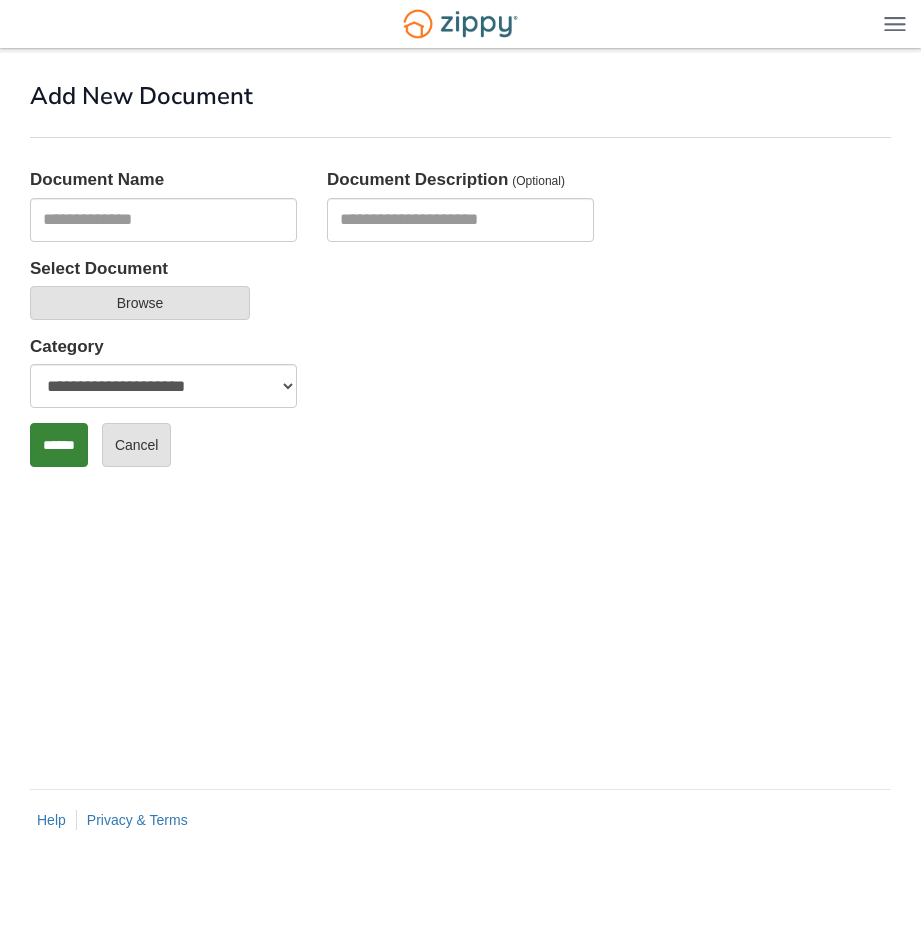 scroll, scrollTop: 0, scrollLeft: 0, axis: both 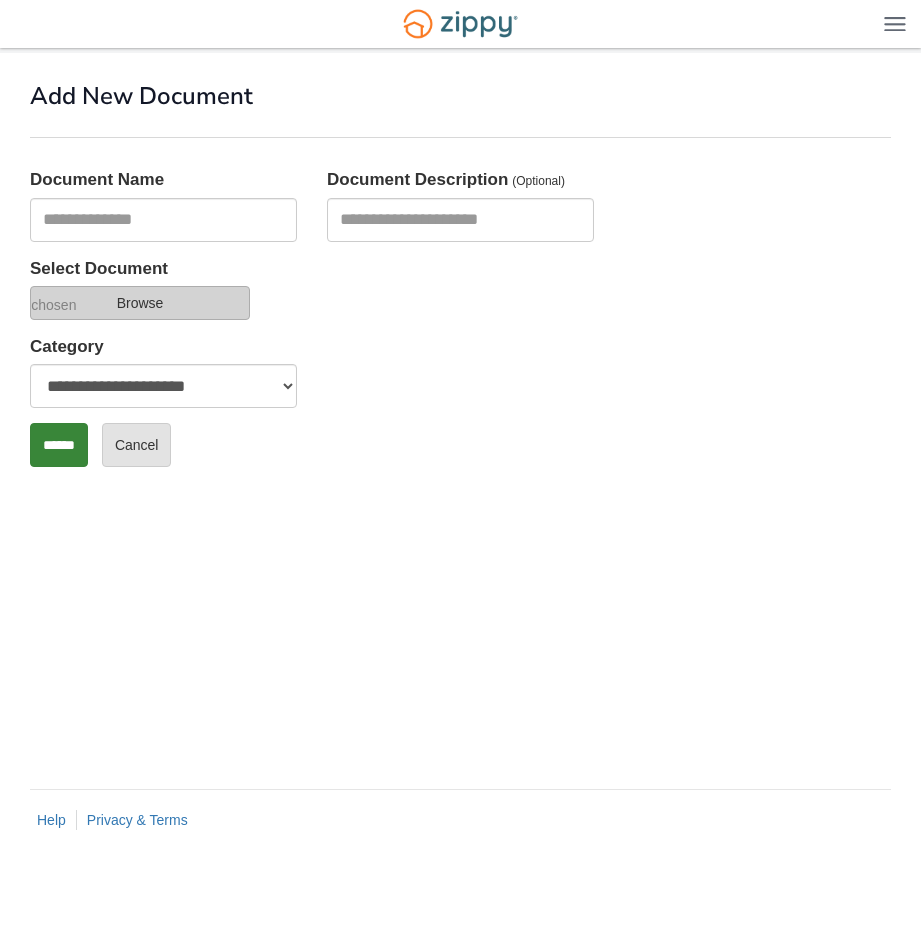 click on "Select Document" at bounding box center [25, 305] 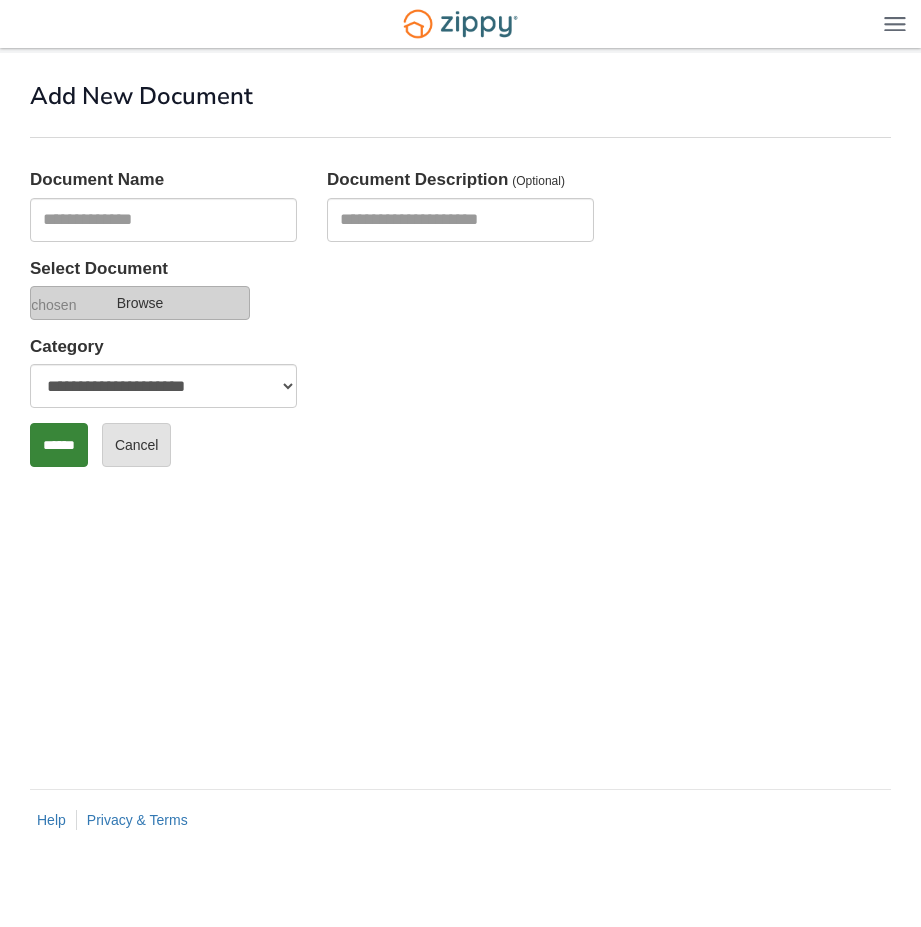 type on "**********" 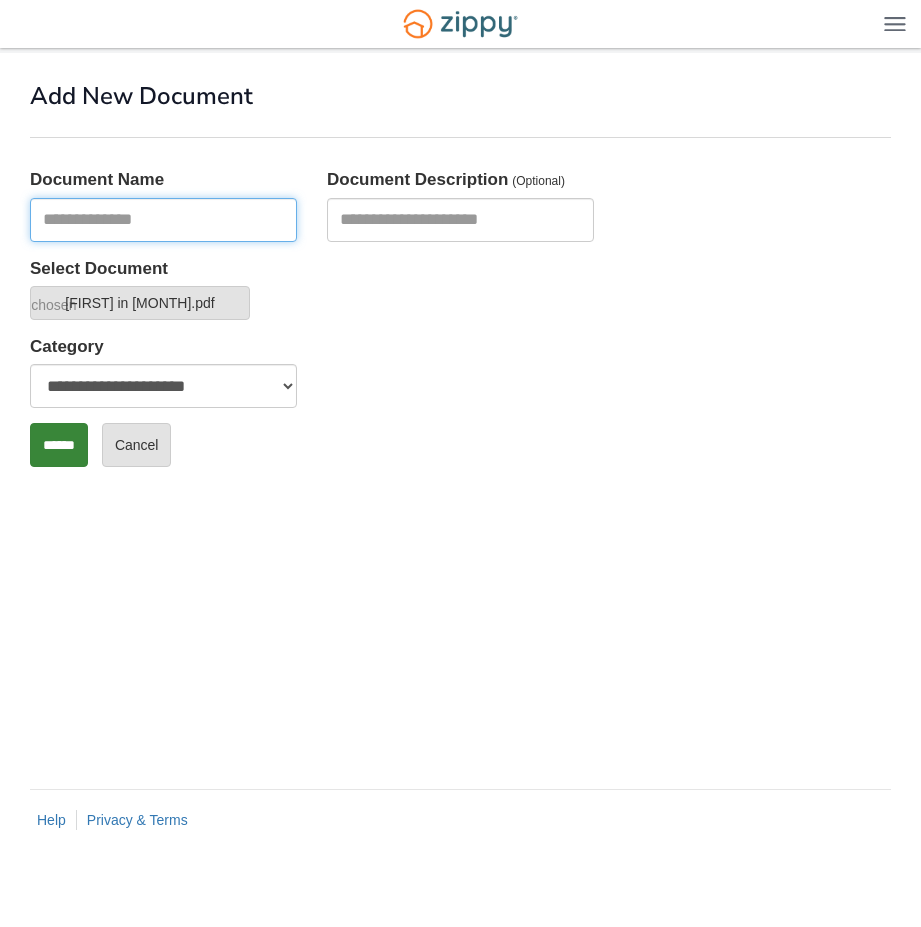 click at bounding box center (163, 220) 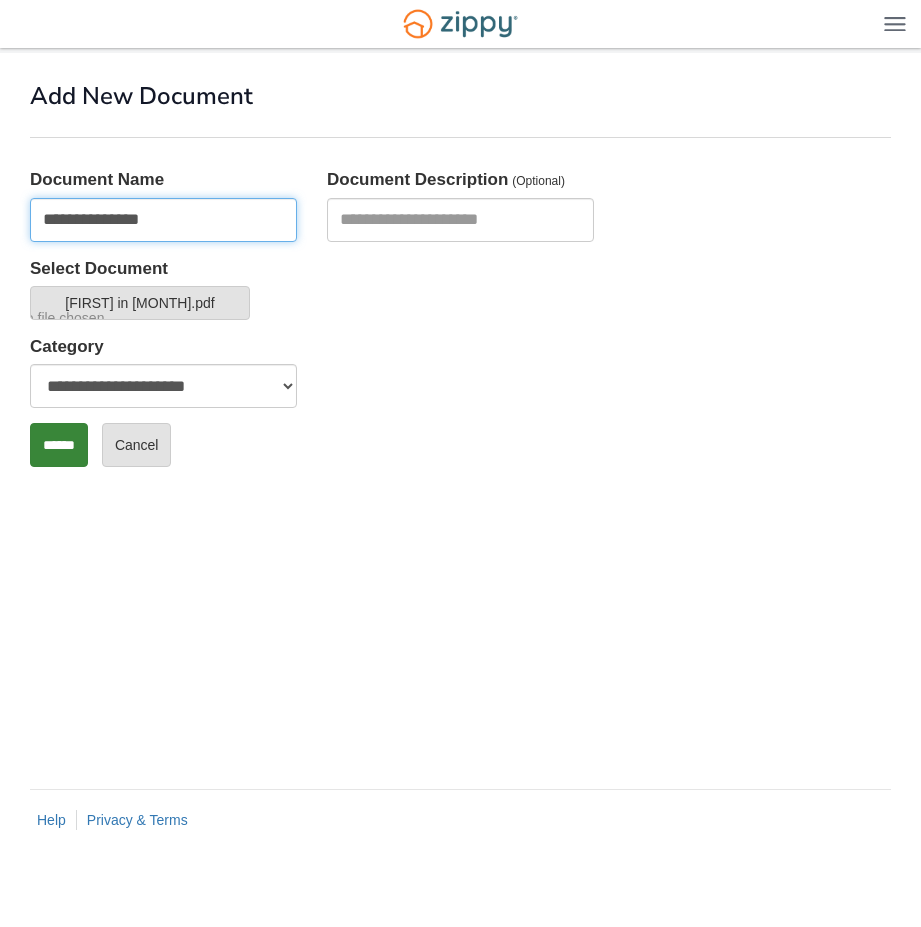 type on "**********" 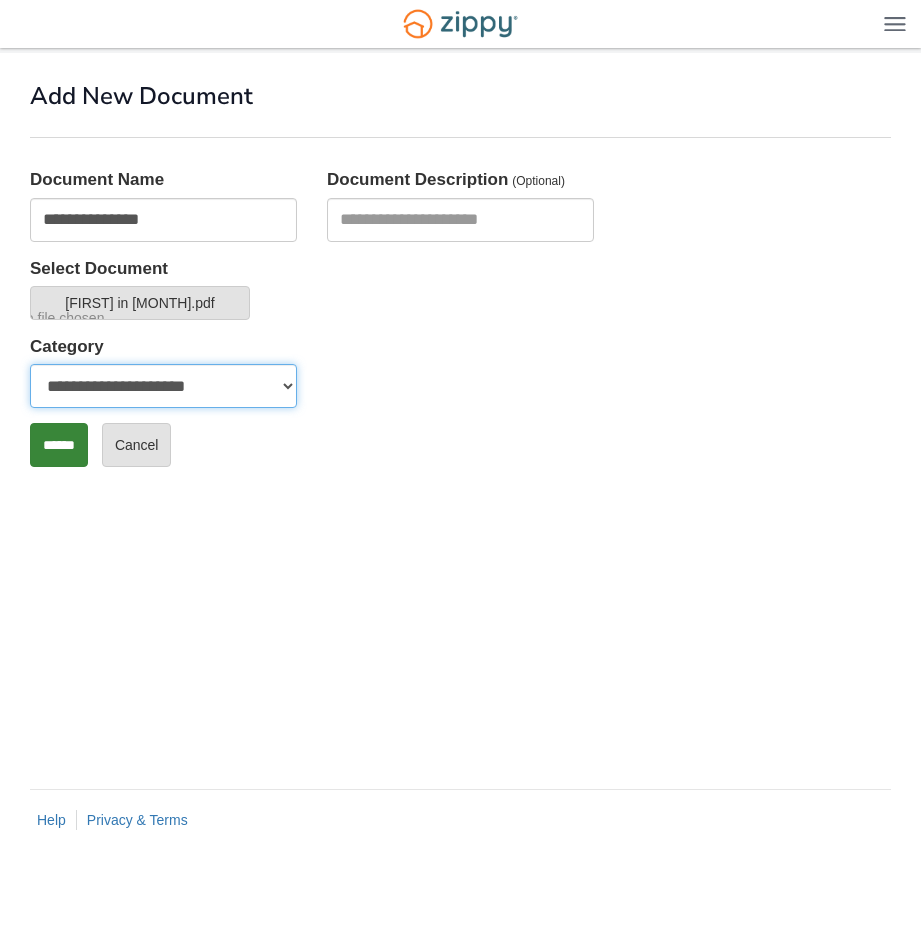 click on "**********" at bounding box center (163, 386) 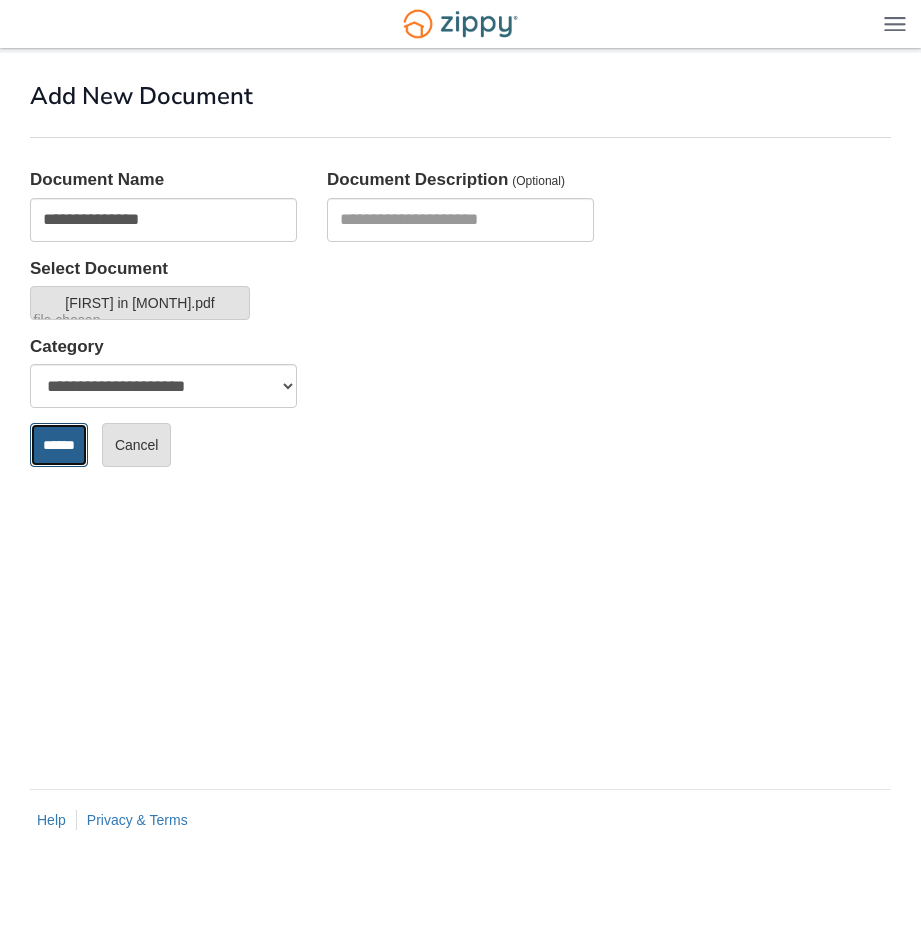 click on "******" at bounding box center [59, 445] 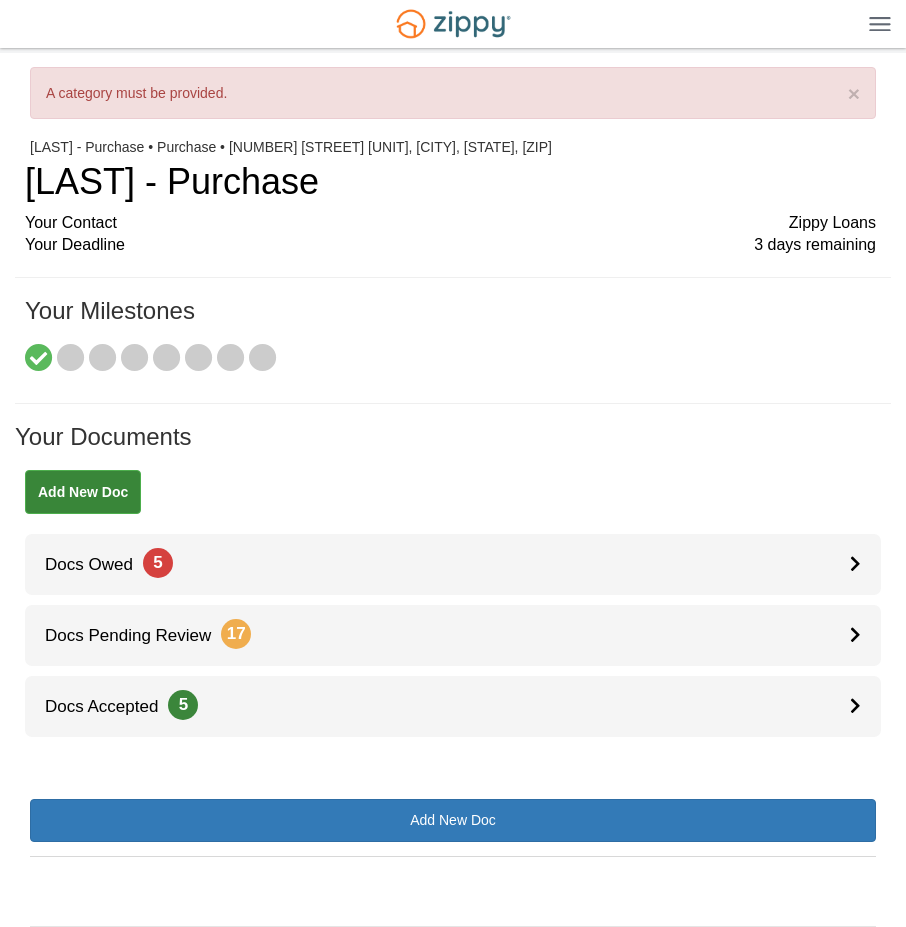 scroll, scrollTop: 0, scrollLeft: 0, axis: both 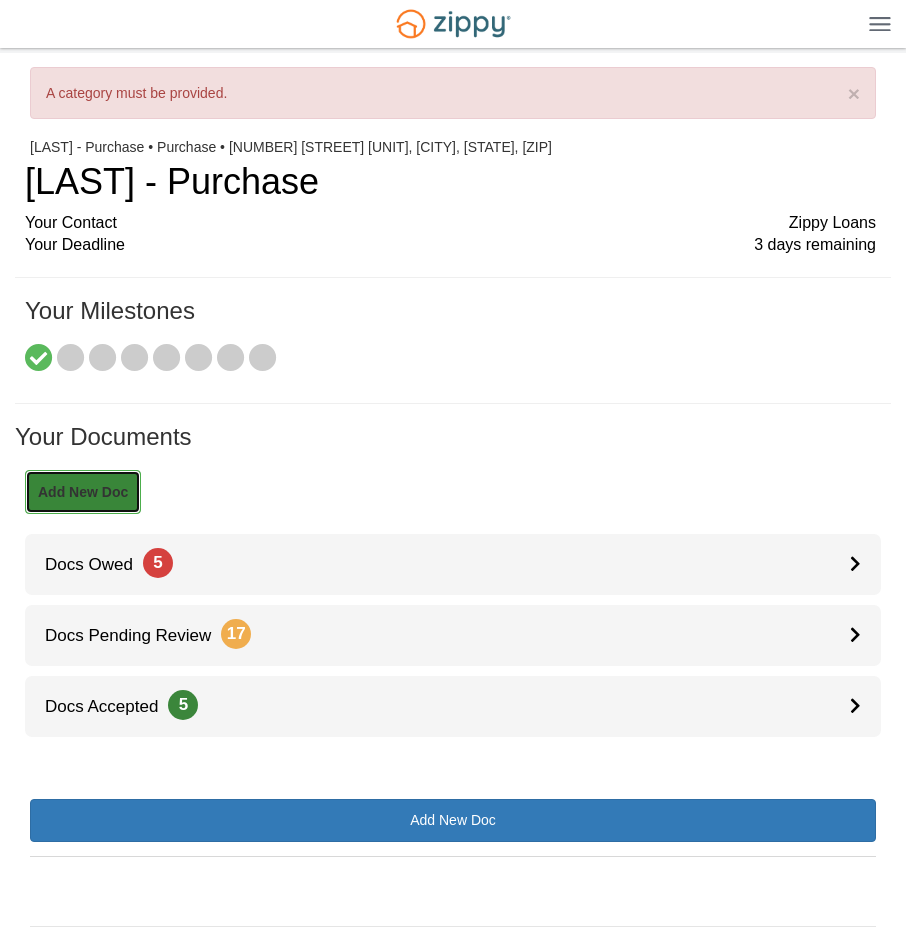 click on "Add New Doc" at bounding box center (83, 492) 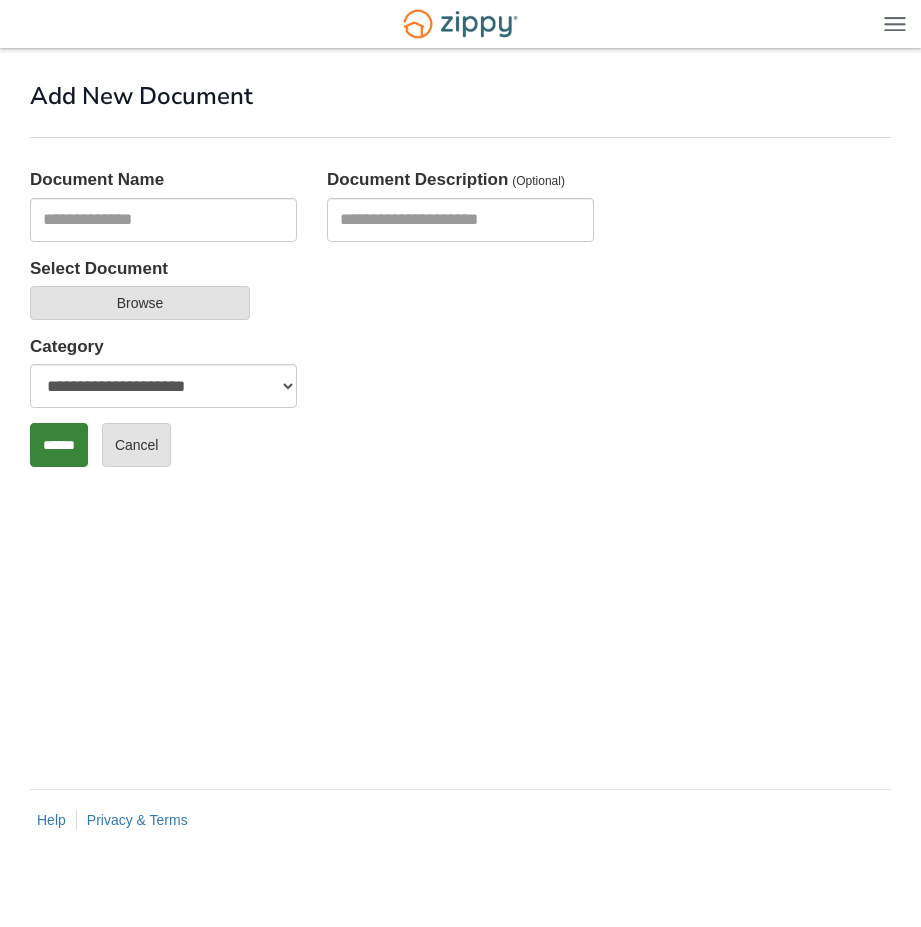 scroll, scrollTop: 0, scrollLeft: 0, axis: both 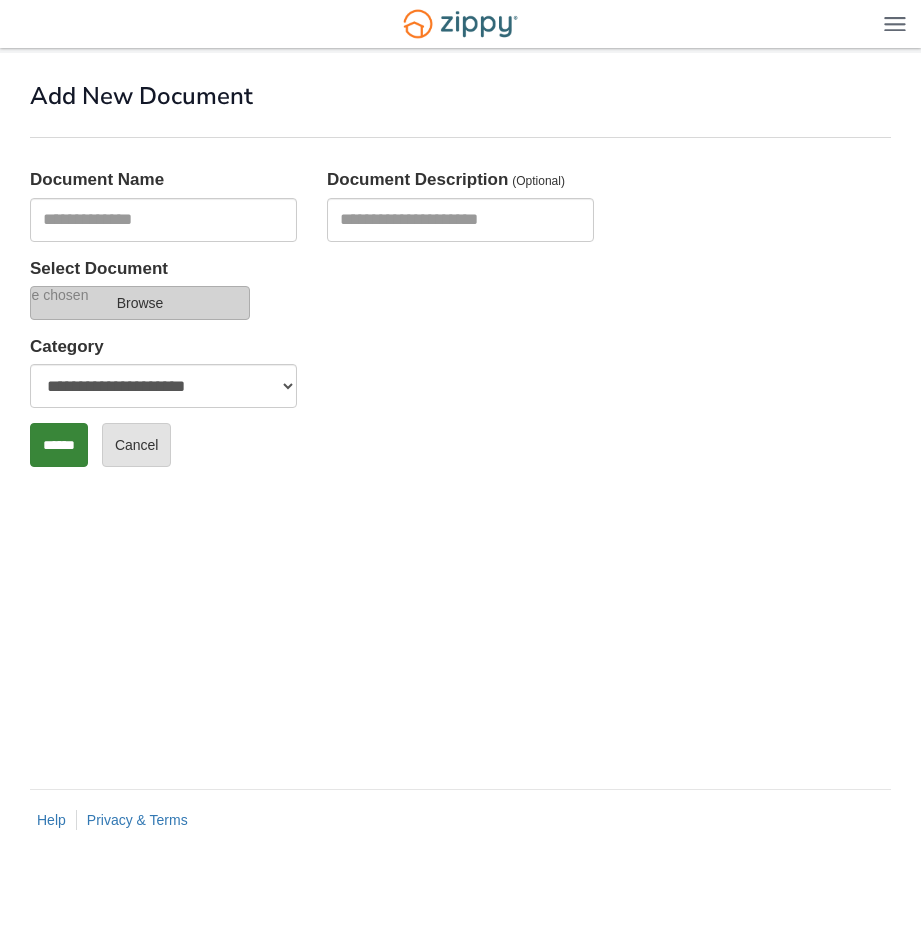 click on "Select Document" at bounding box center [37, 295] 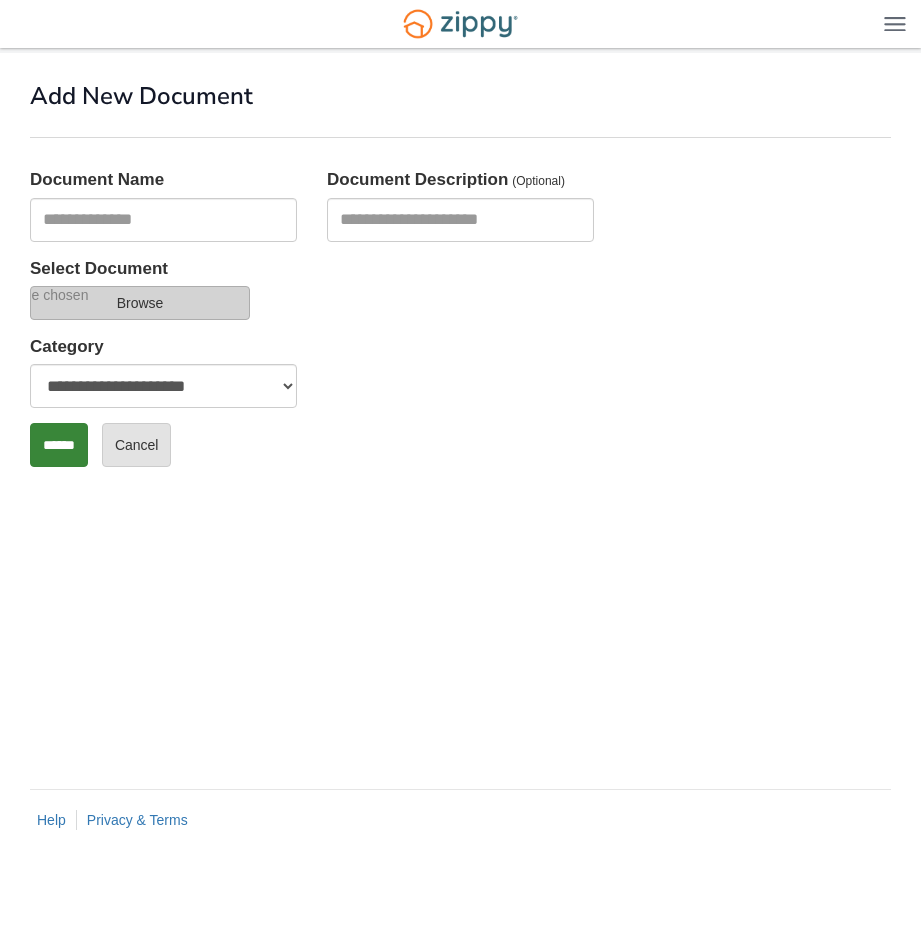 type on "**********" 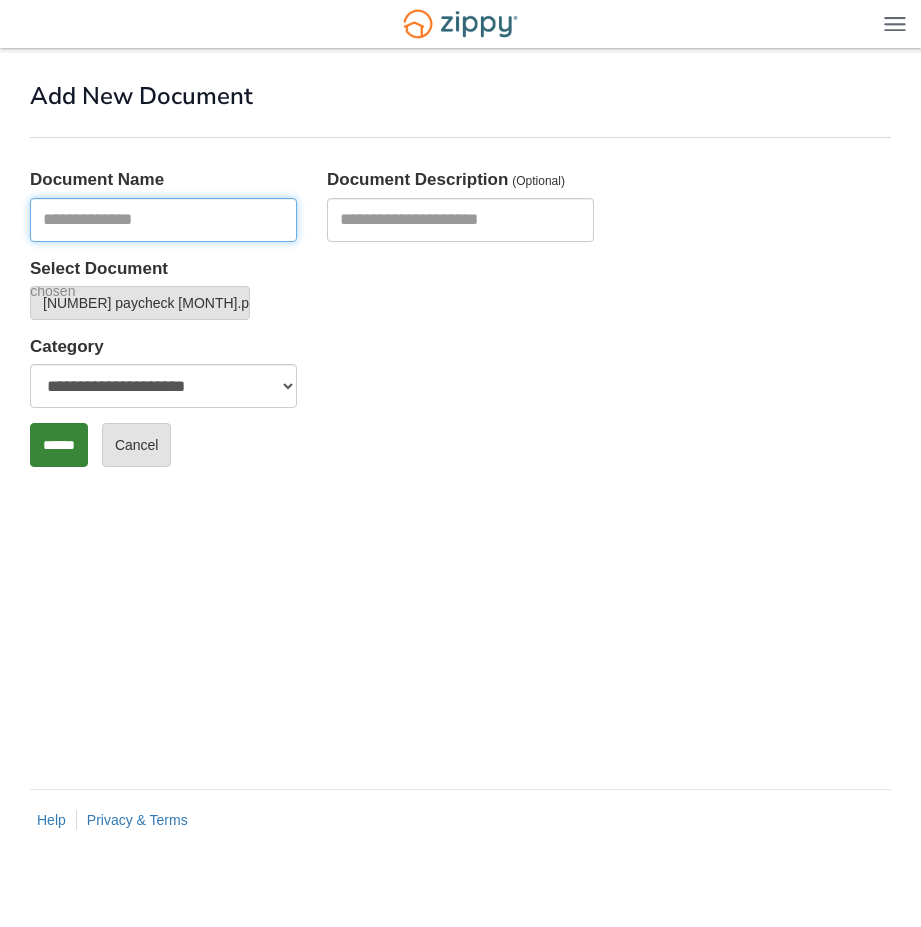 click at bounding box center [163, 220] 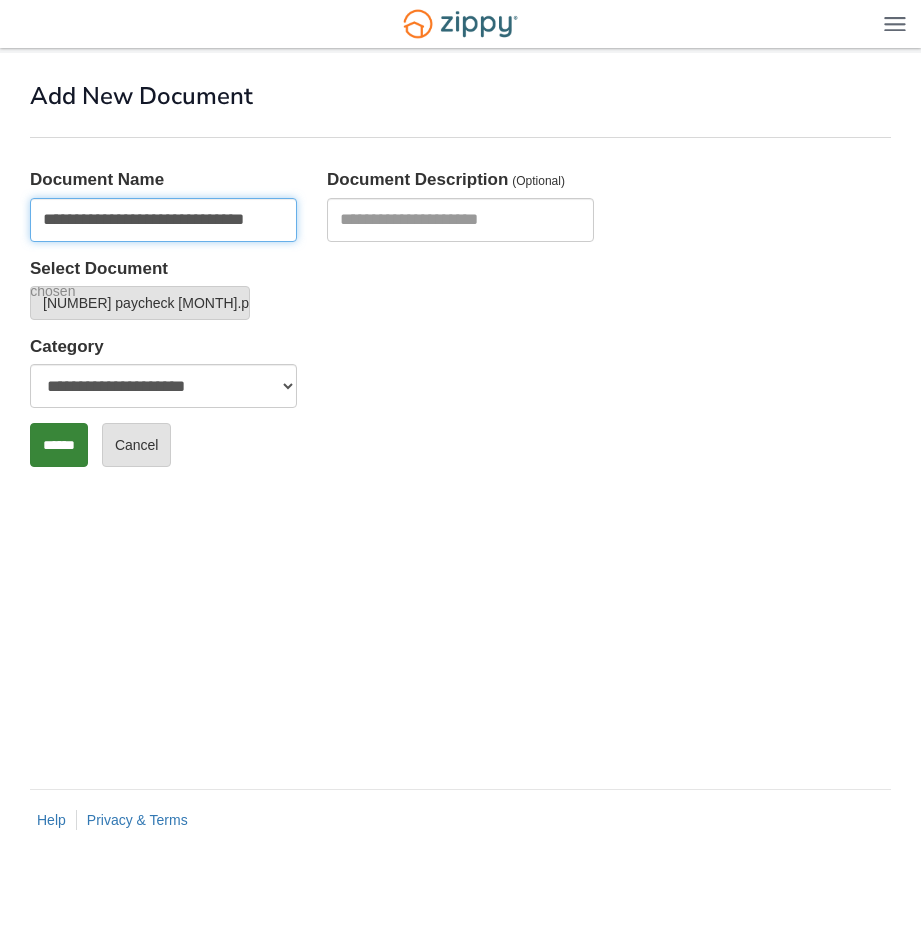 type on "**********" 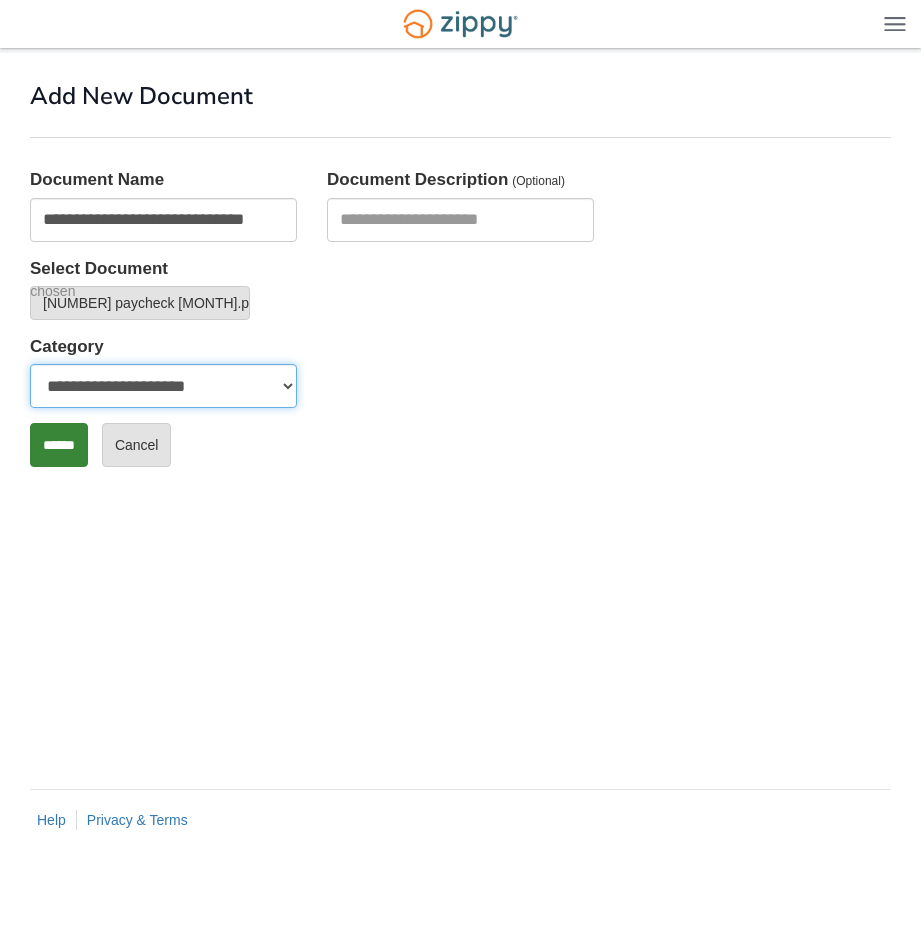 click on "**********" at bounding box center [163, 386] 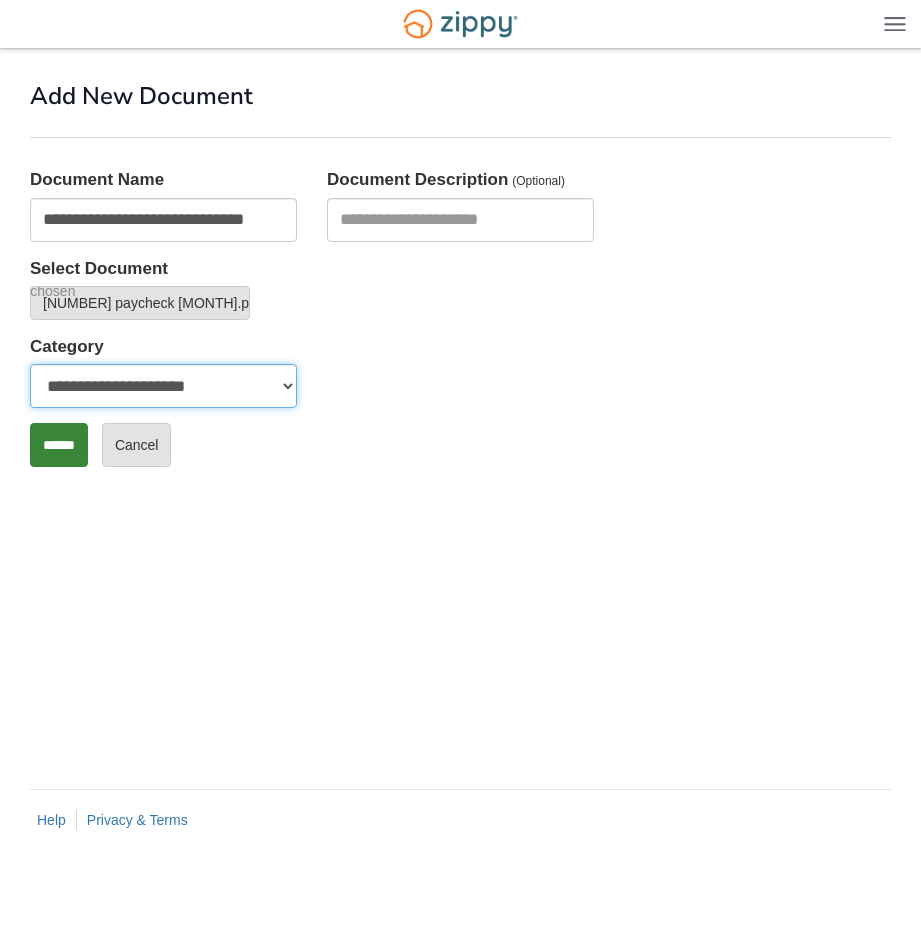 click on "**********" at bounding box center [163, 386] 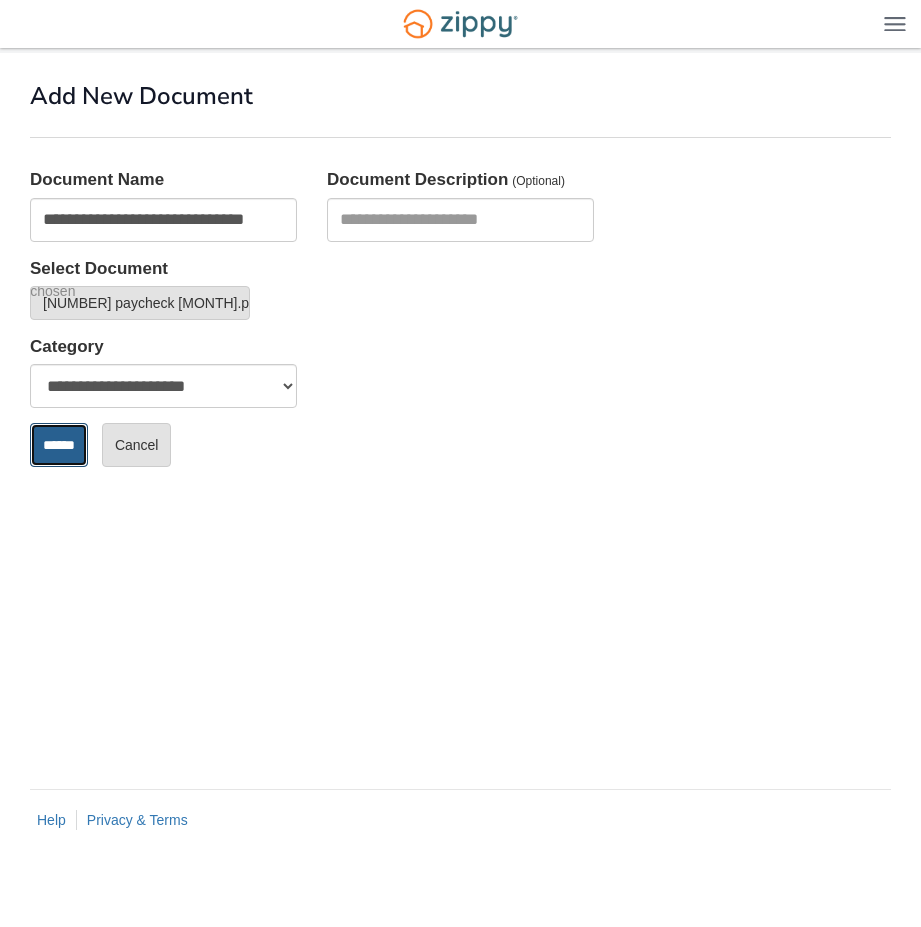 click on "******" at bounding box center [59, 445] 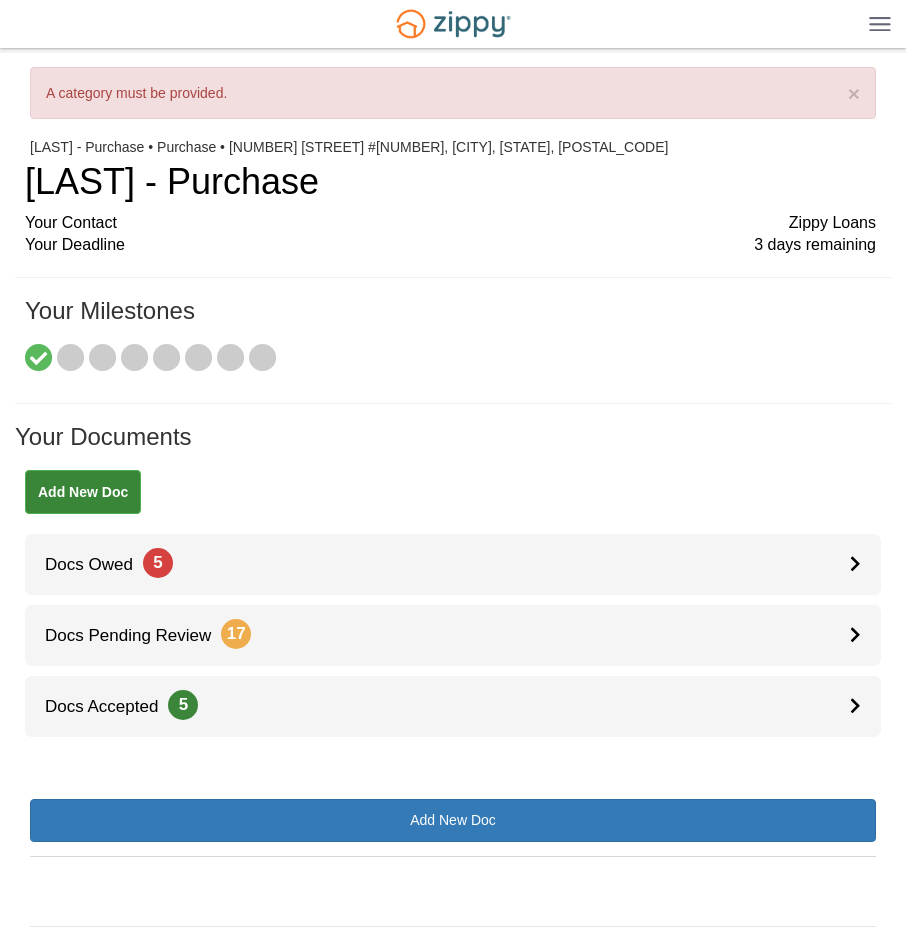 scroll, scrollTop: 0, scrollLeft: 0, axis: both 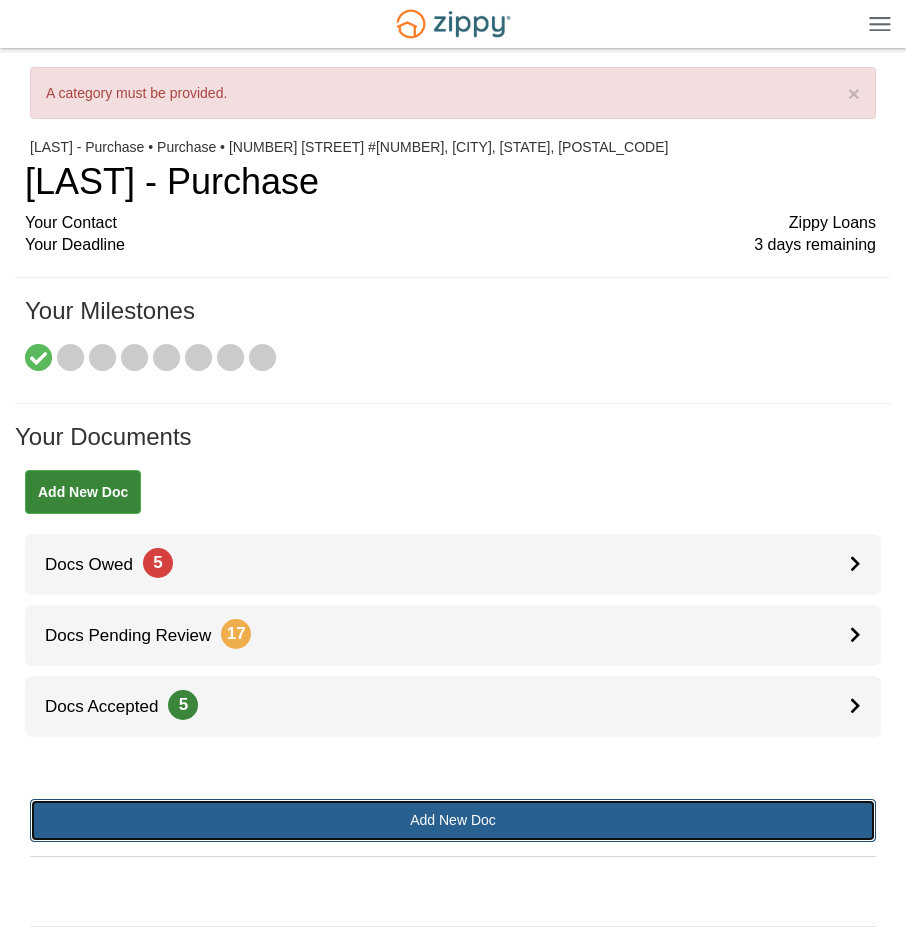 click on "Add New Doc" at bounding box center (453, 820) 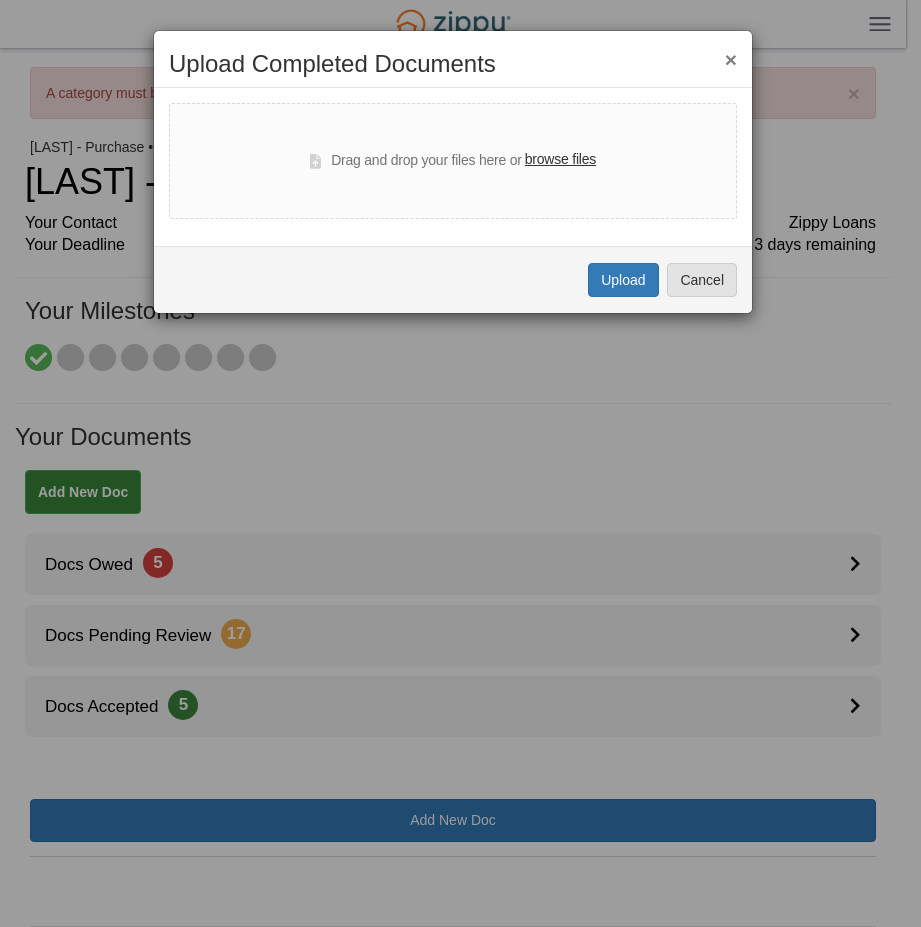 click on "browse files" at bounding box center [560, 160] 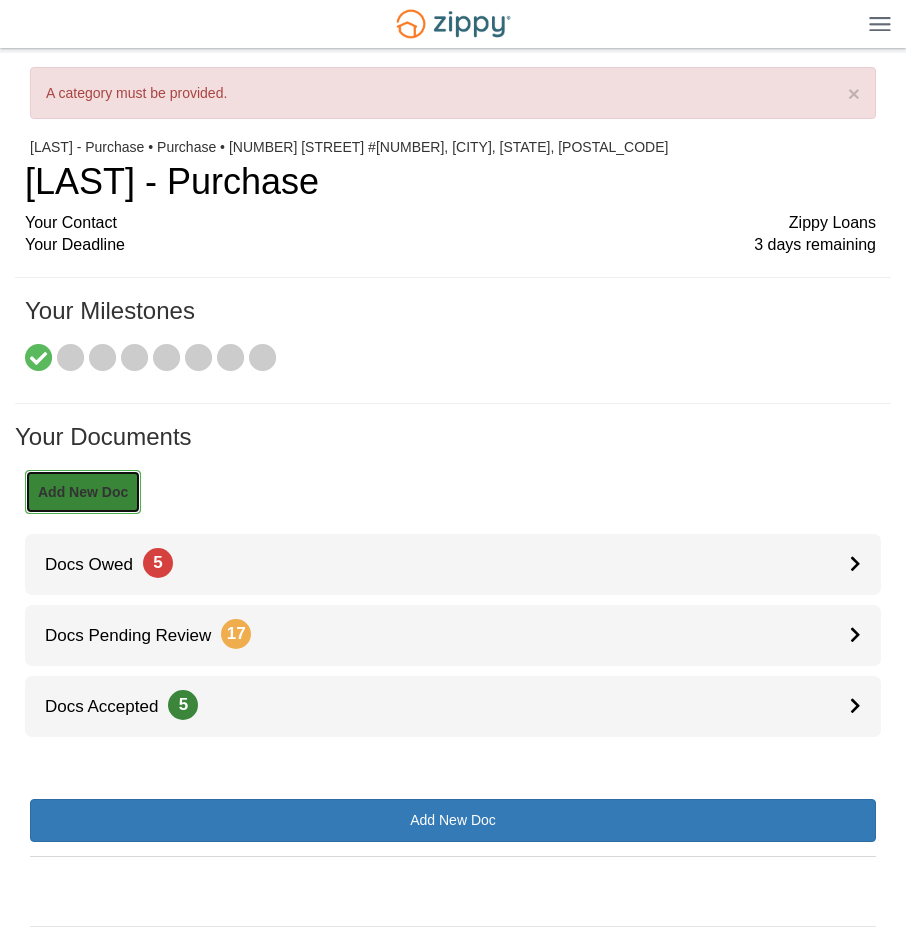 click on "Add New Doc" at bounding box center (83, 492) 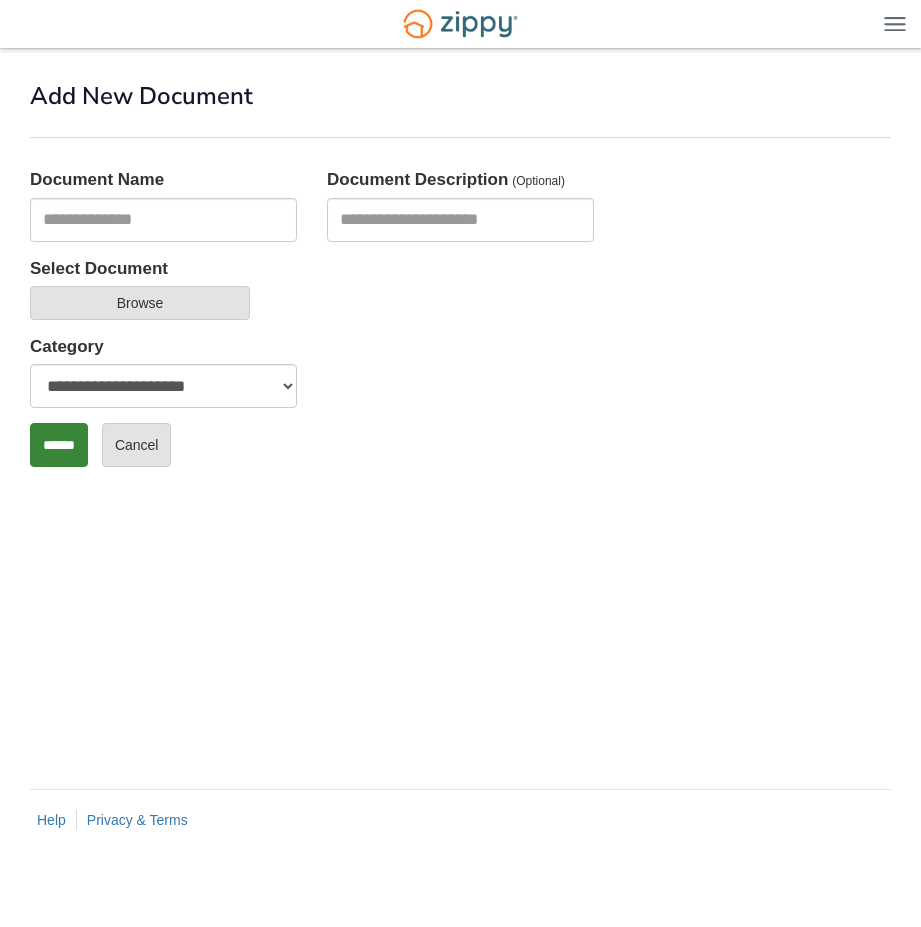 scroll, scrollTop: 0, scrollLeft: 0, axis: both 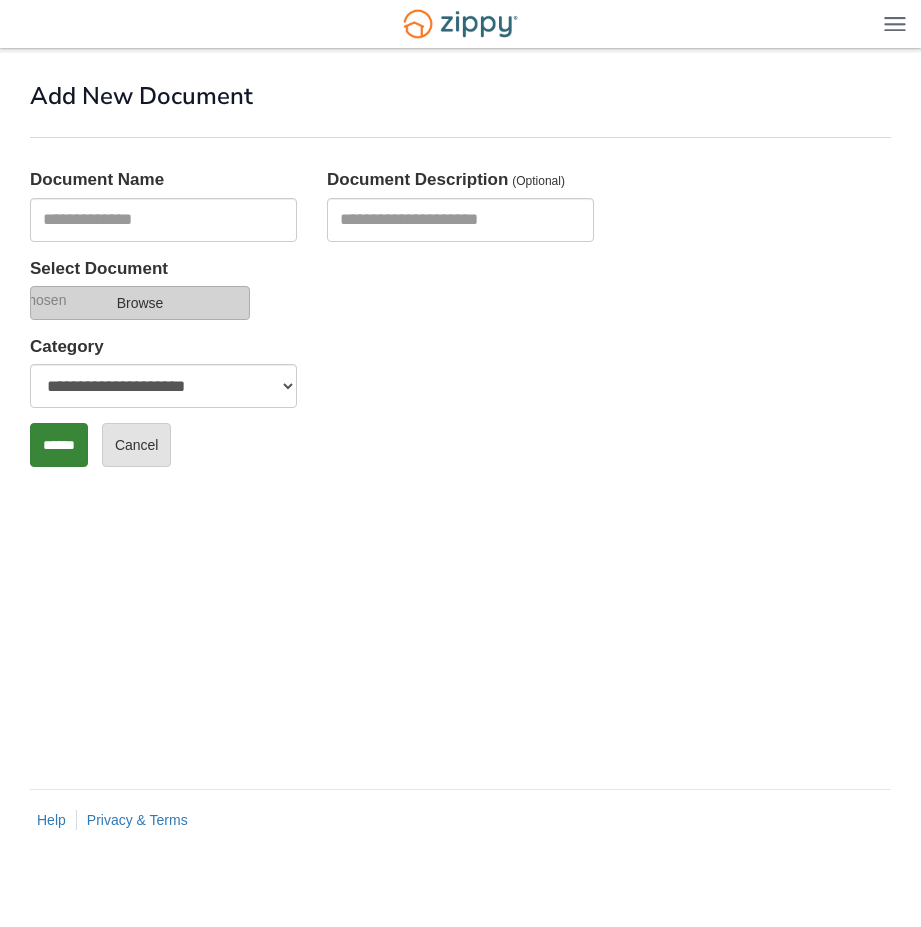 click on "Select Document" at bounding box center [15, 300] 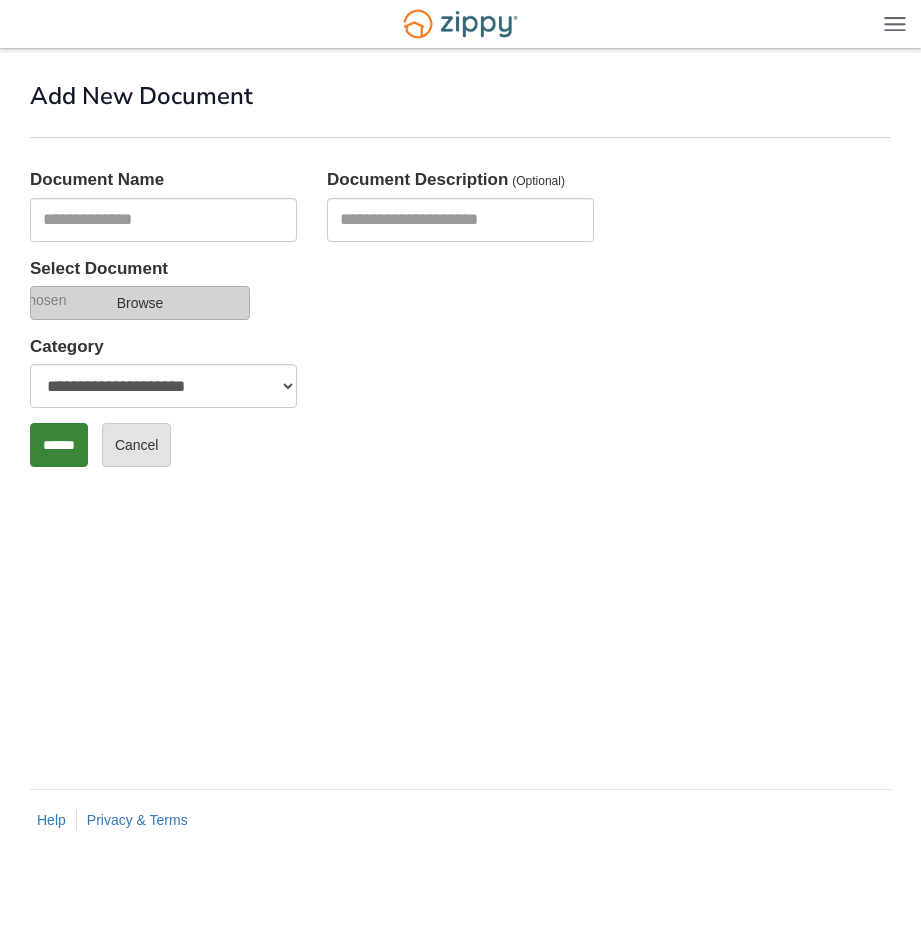 type on "**********" 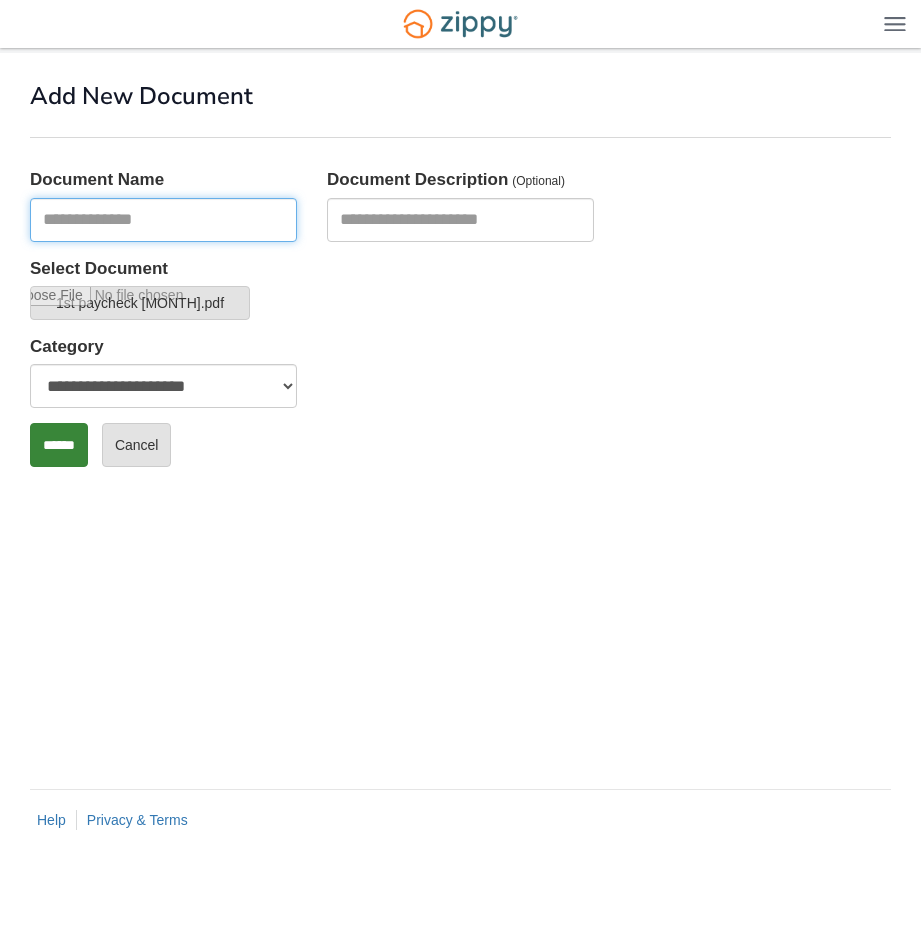 click at bounding box center [163, 220] 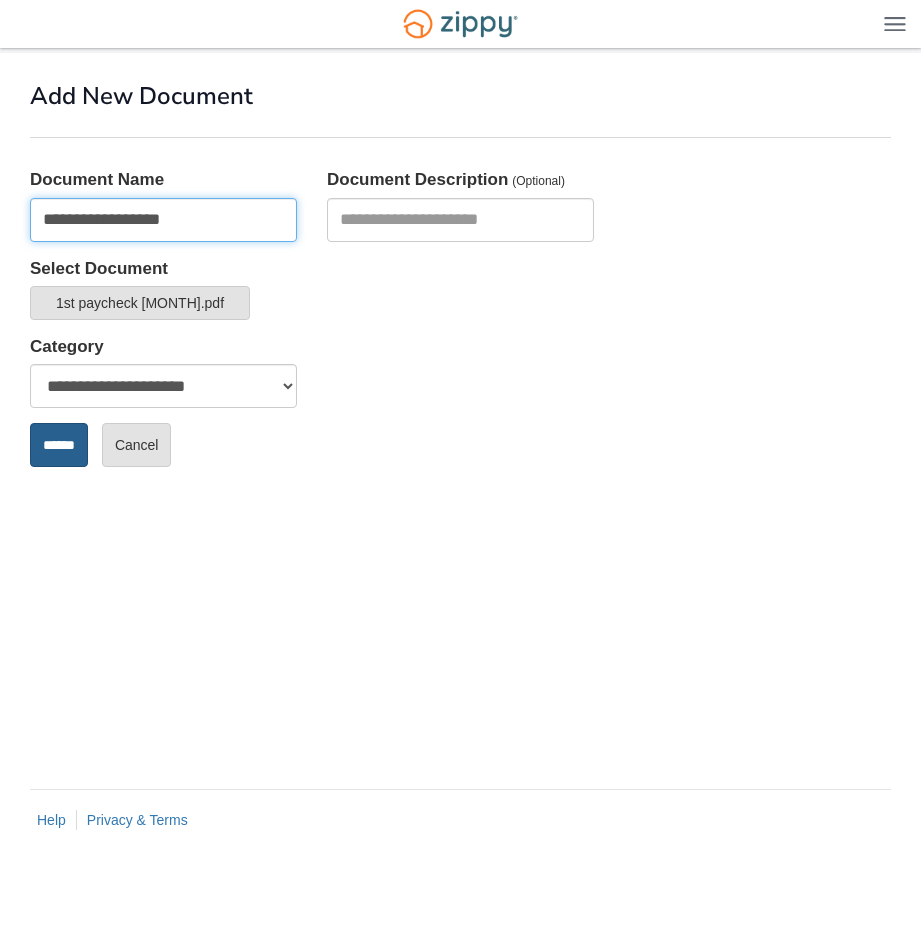 type on "**********" 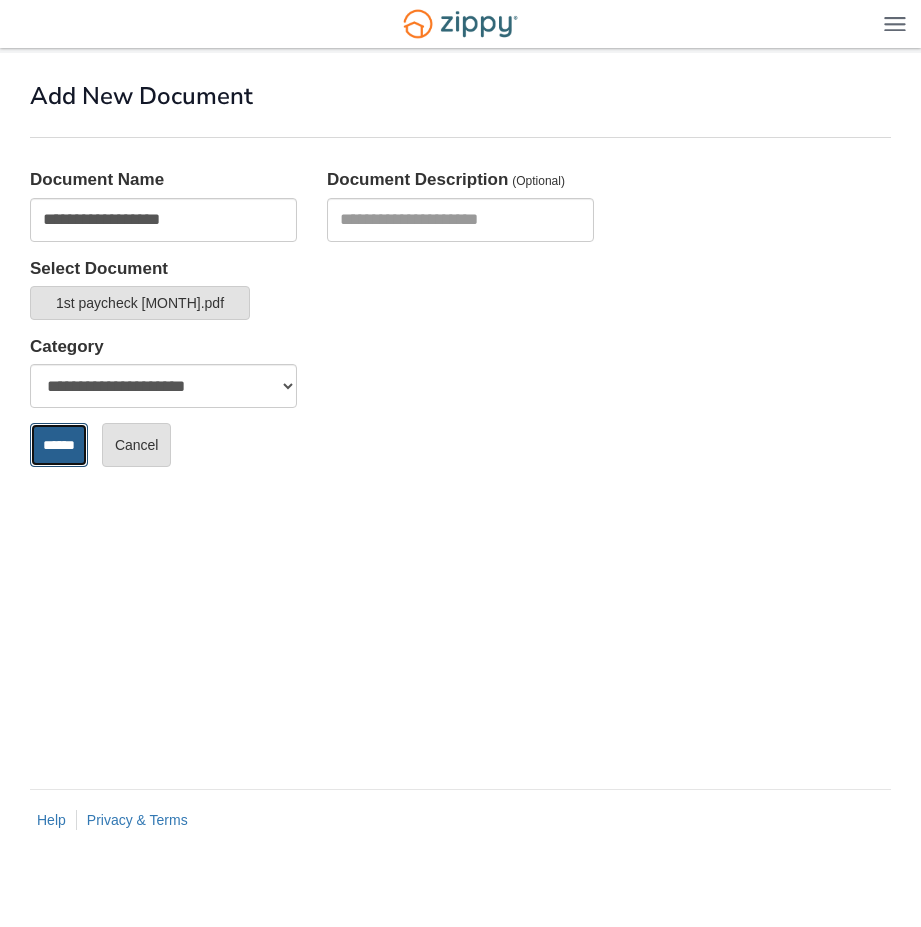 click on "******" at bounding box center [59, 445] 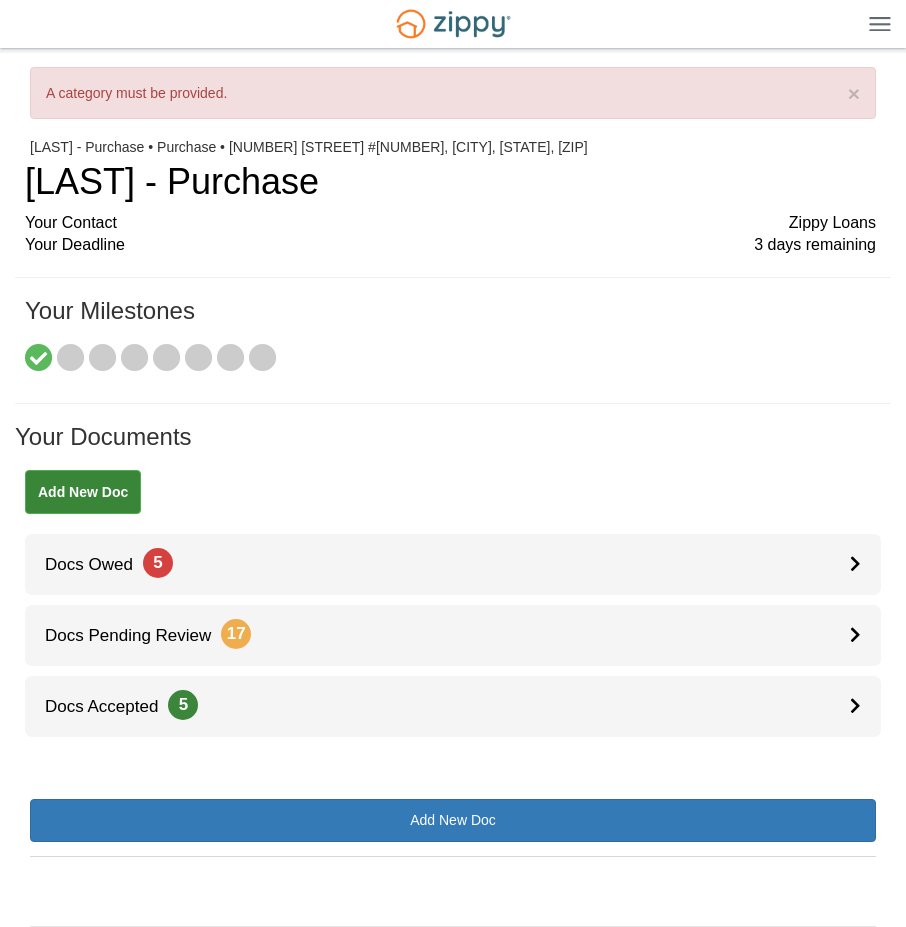 scroll, scrollTop: 0, scrollLeft: 0, axis: both 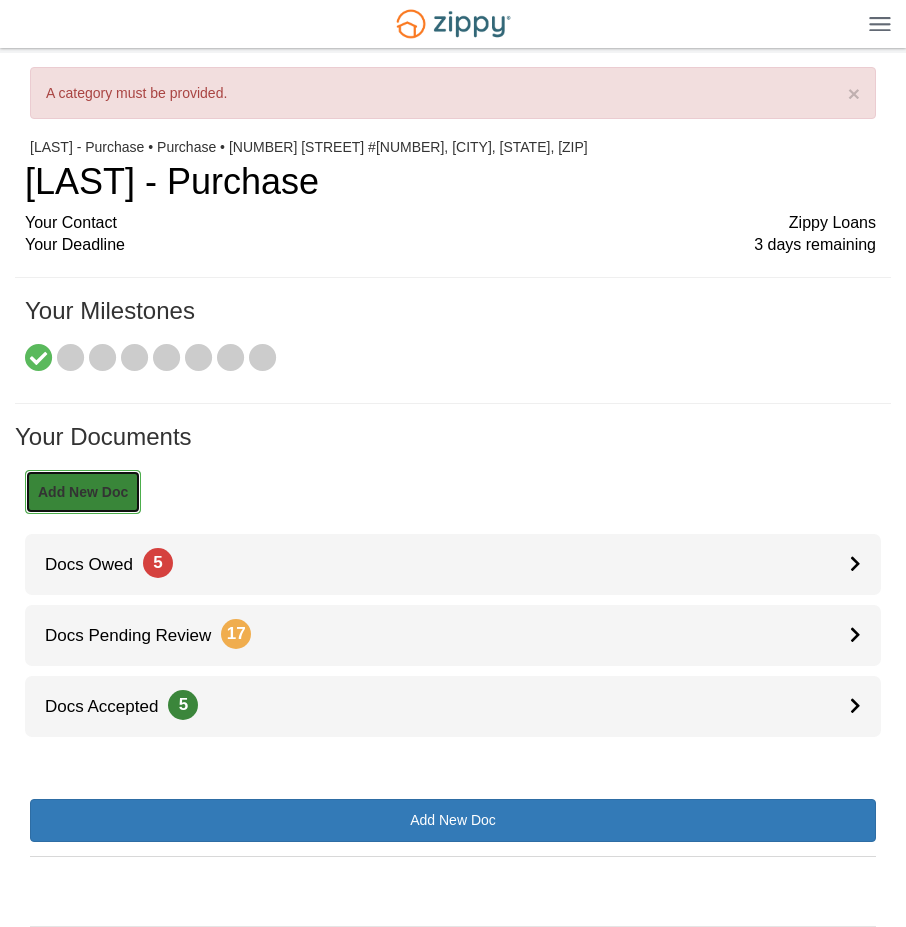 click on "Add New Doc" at bounding box center (83, 492) 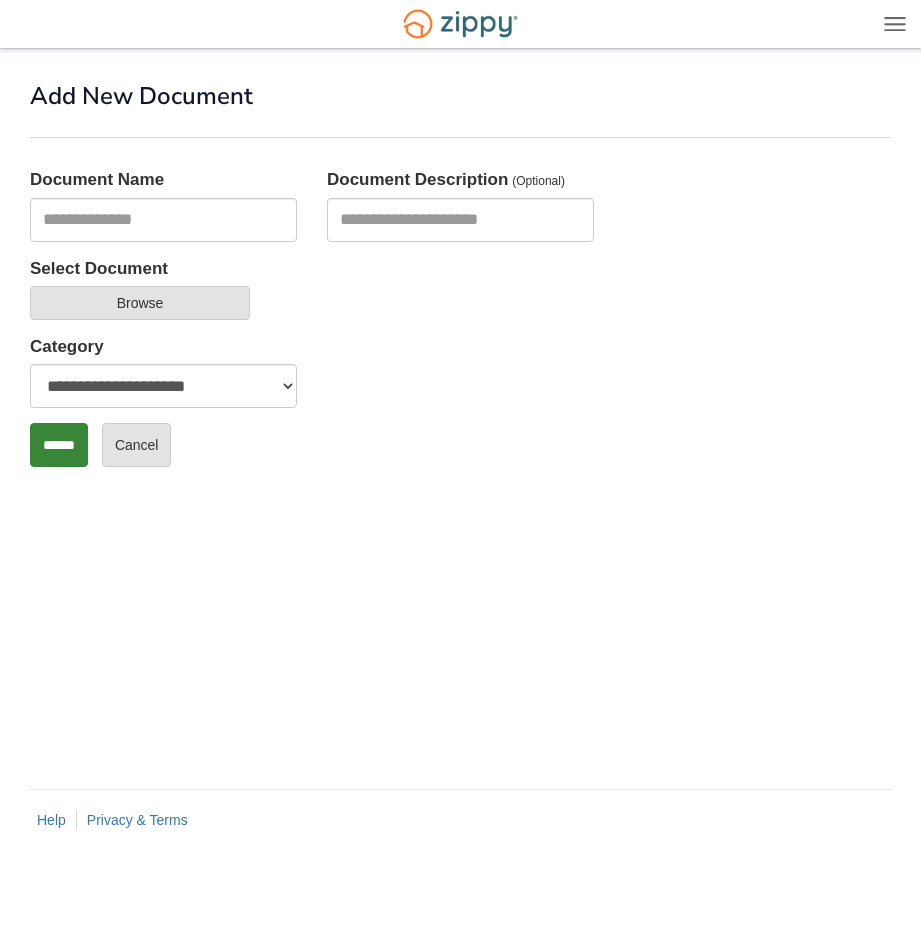 scroll, scrollTop: 0, scrollLeft: 0, axis: both 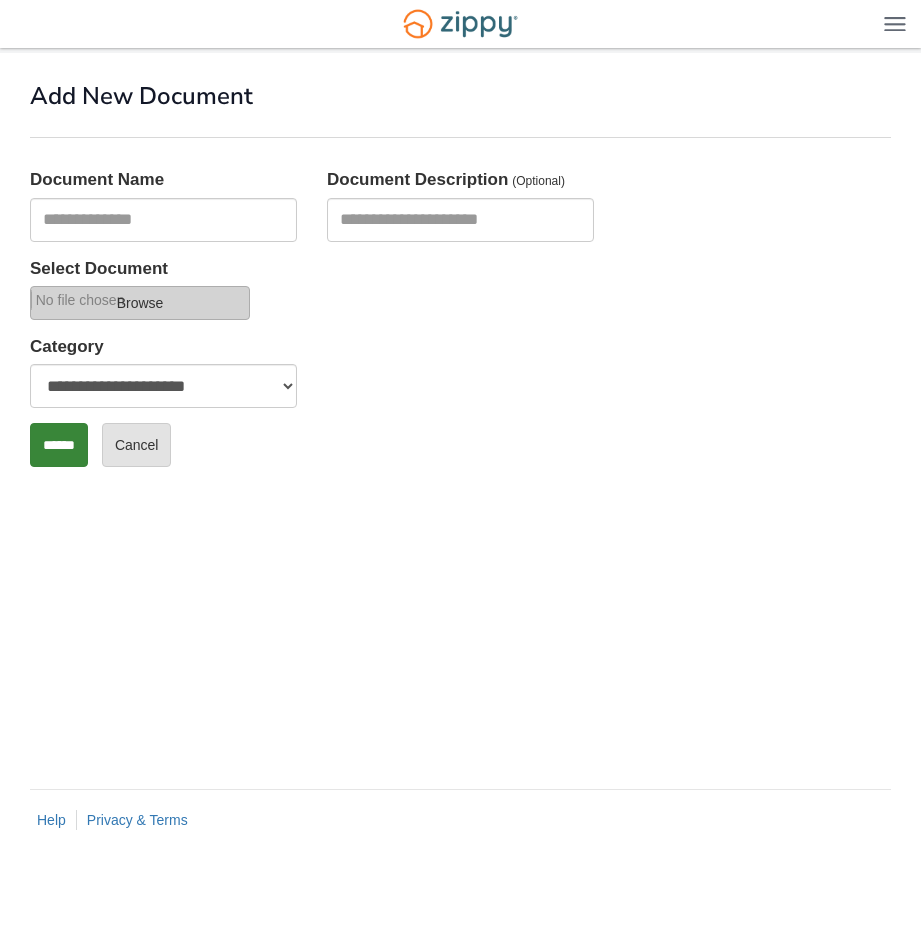 click on "Select Document" at bounding box center [73, 300] 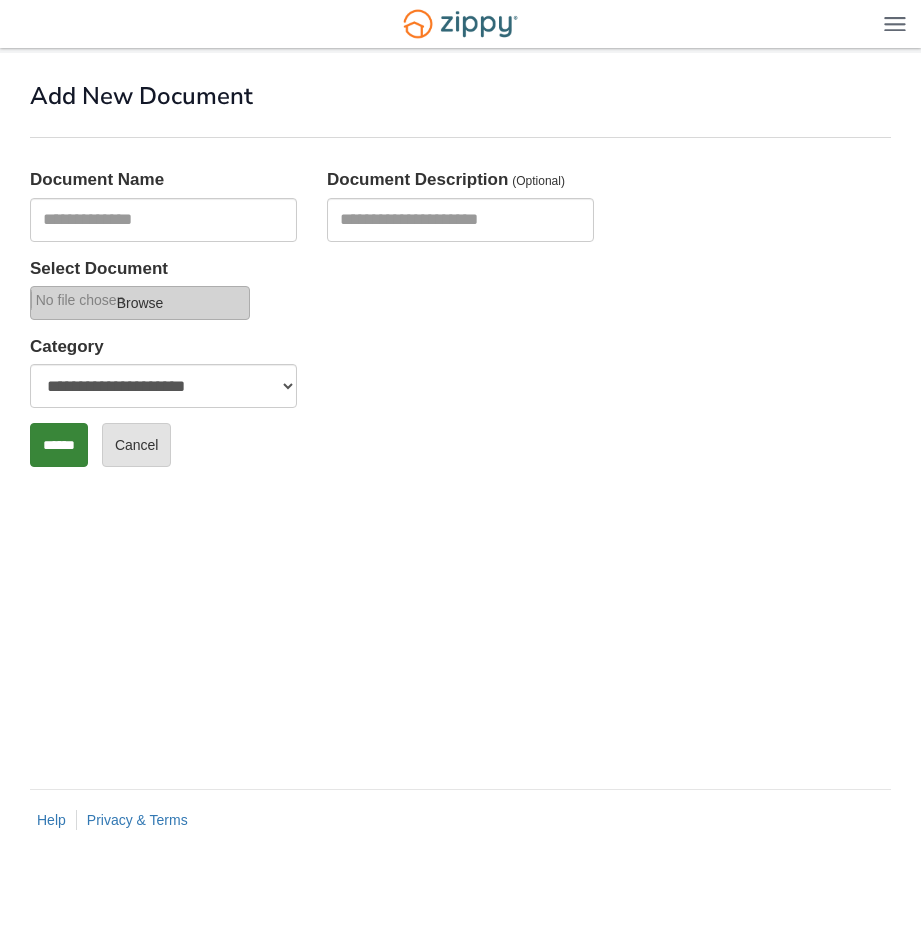 type on "**********" 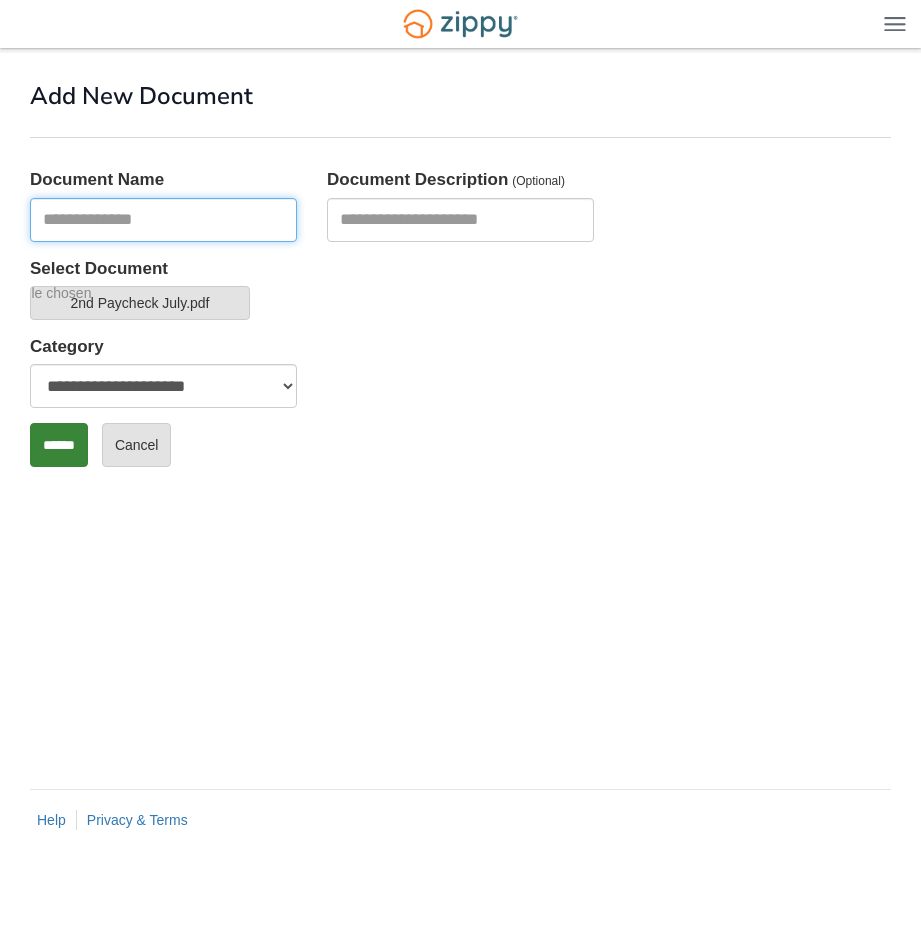 click at bounding box center (163, 220) 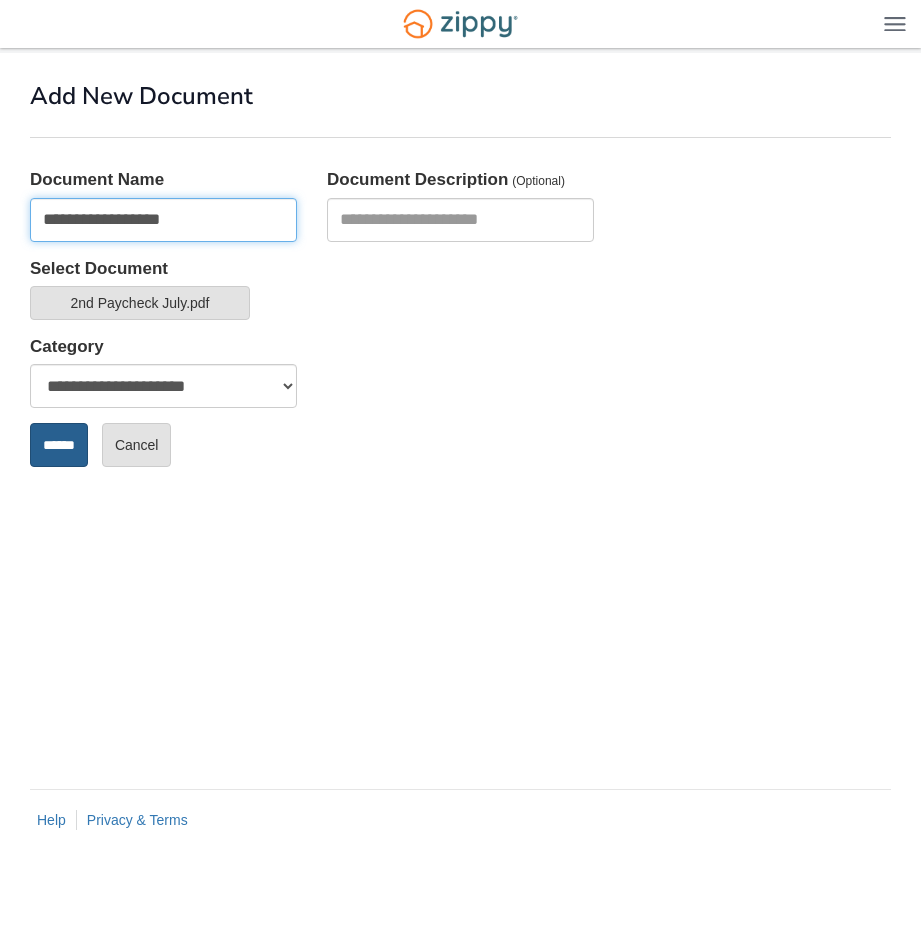 type on "**********" 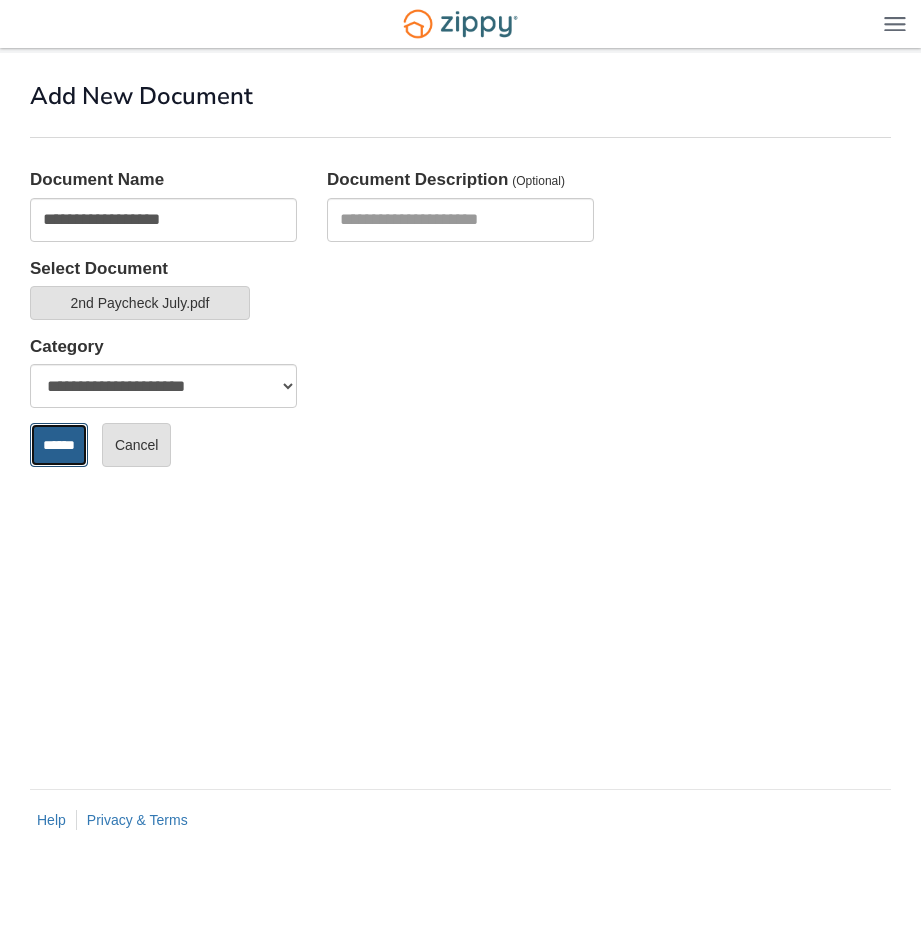click on "******" at bounding box center [59, 445] 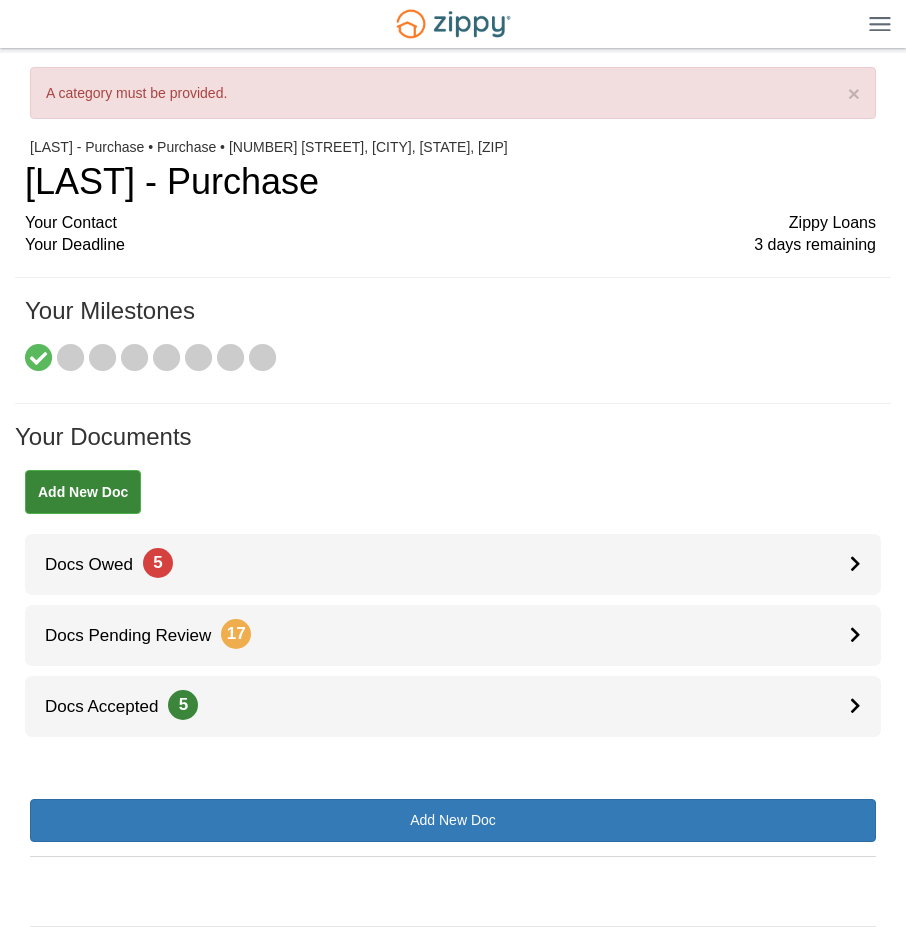 scroll, scrollTop: 0, scrollLeft: 0, axis: both 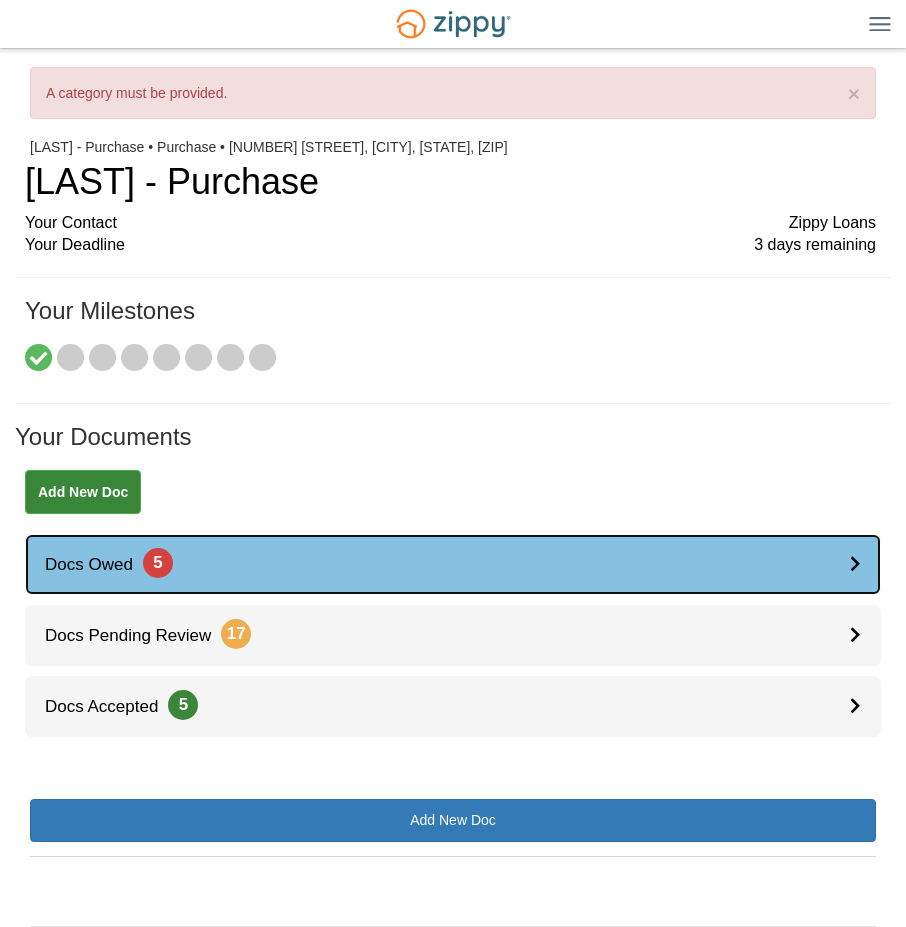 click on "Docs Owed 5" at bounding box center (99, 564) 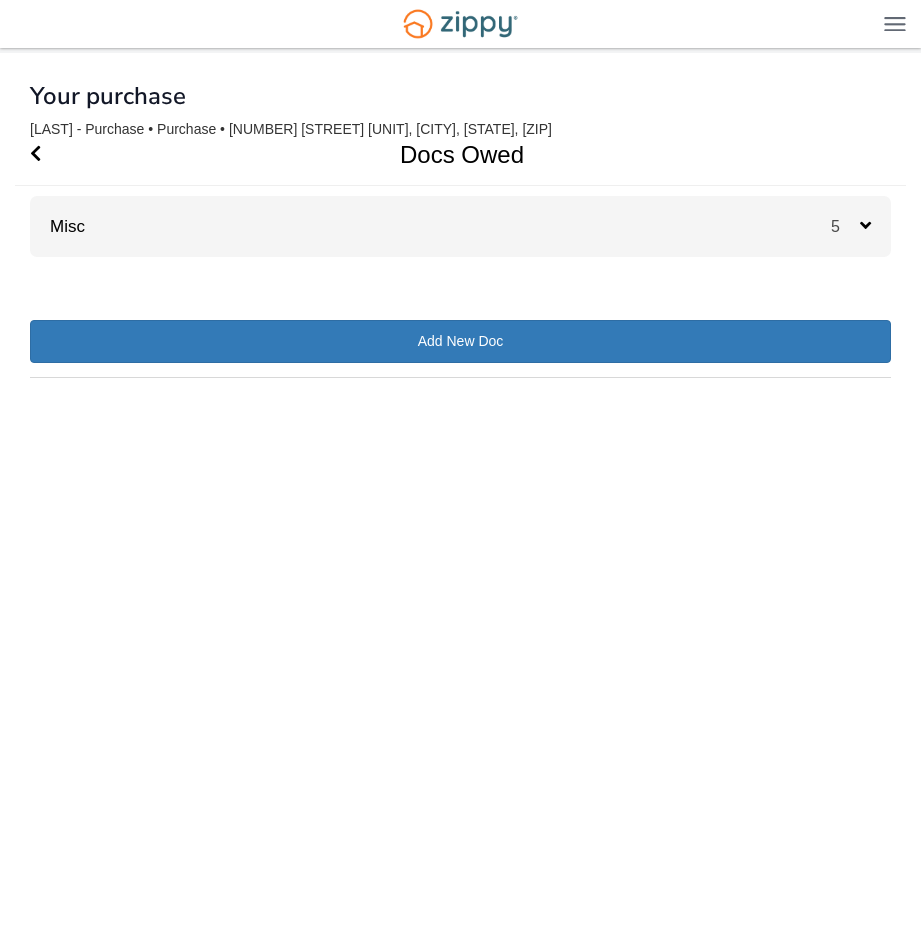 scroll, scrollTop: 0, scrollLeft: 0, axis: both 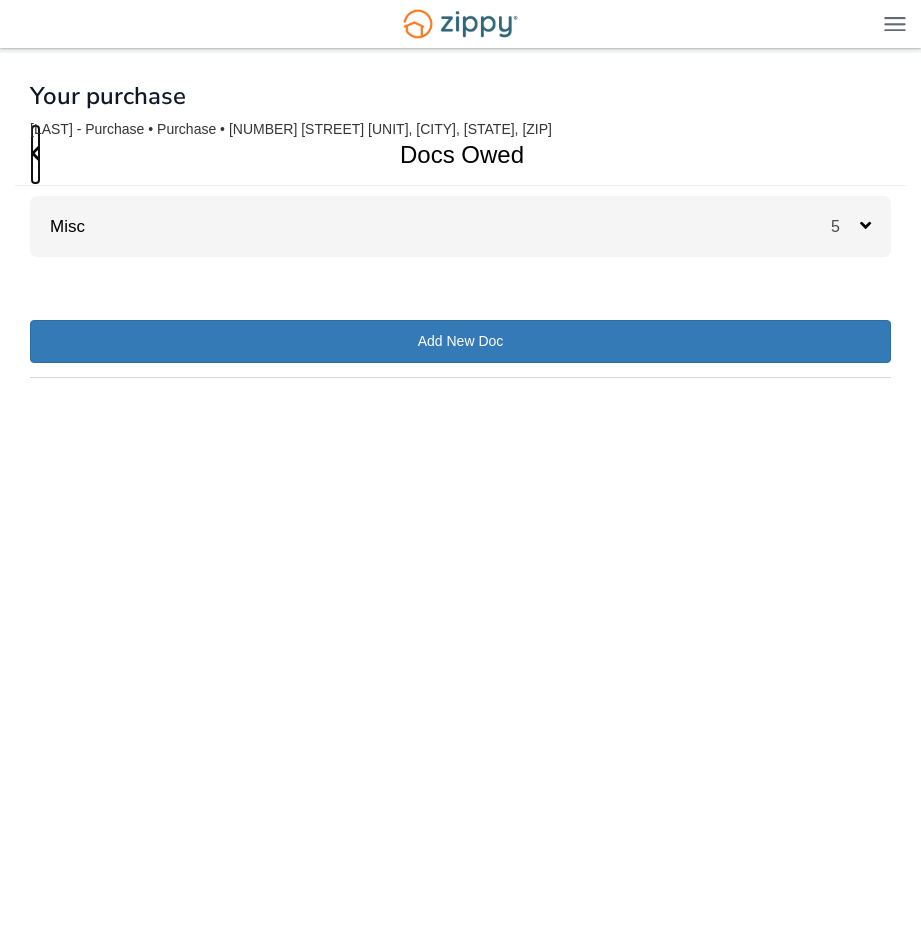 click at bounding box center [35, 153] 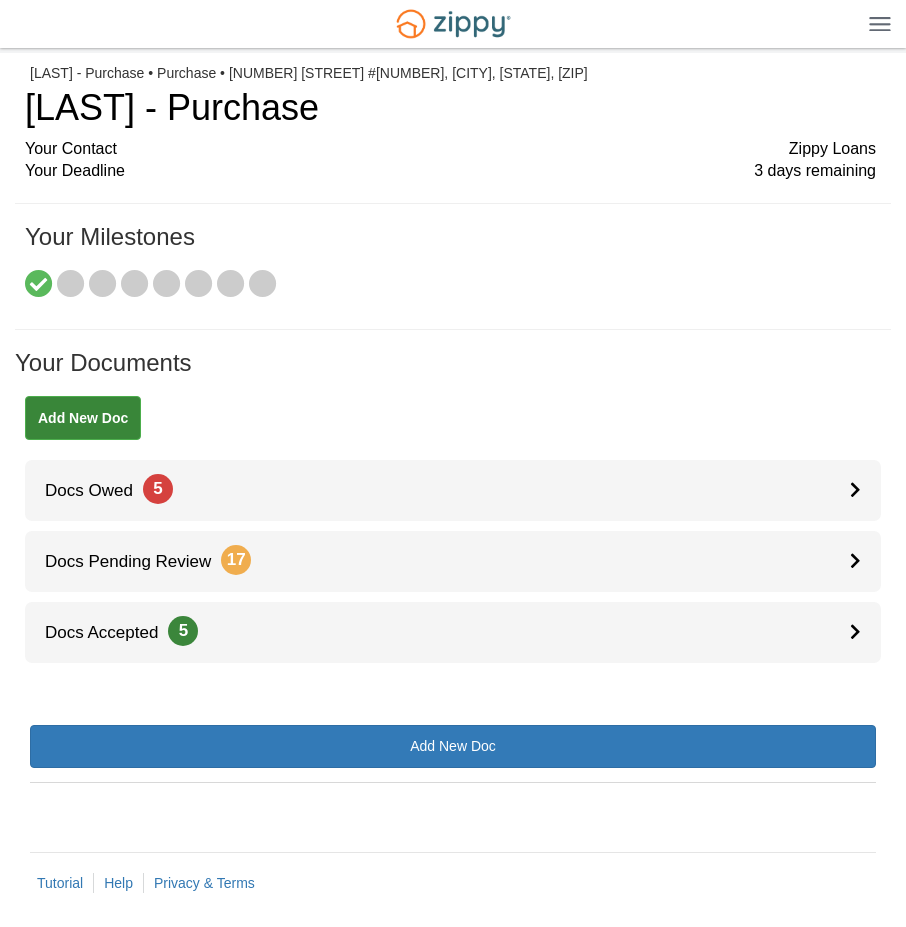 scroll, scrollTop: 0, scrollLeft: 0, axis: both 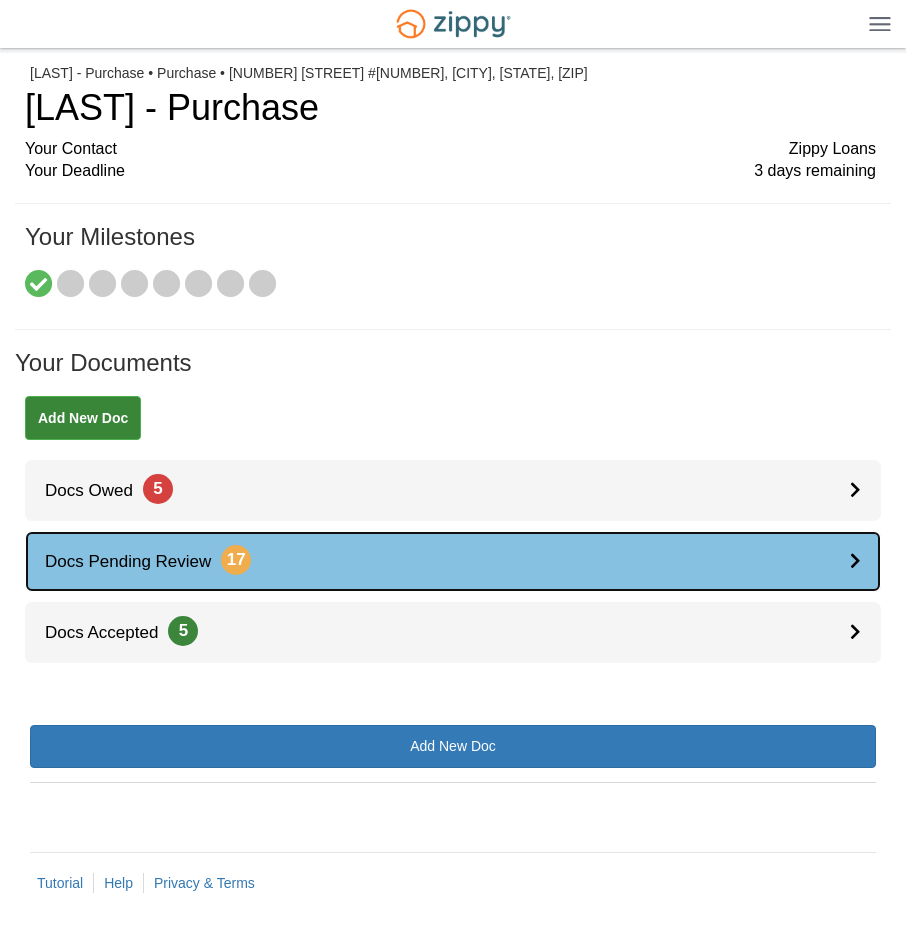 click on "17" at bounding box center [236, 560] 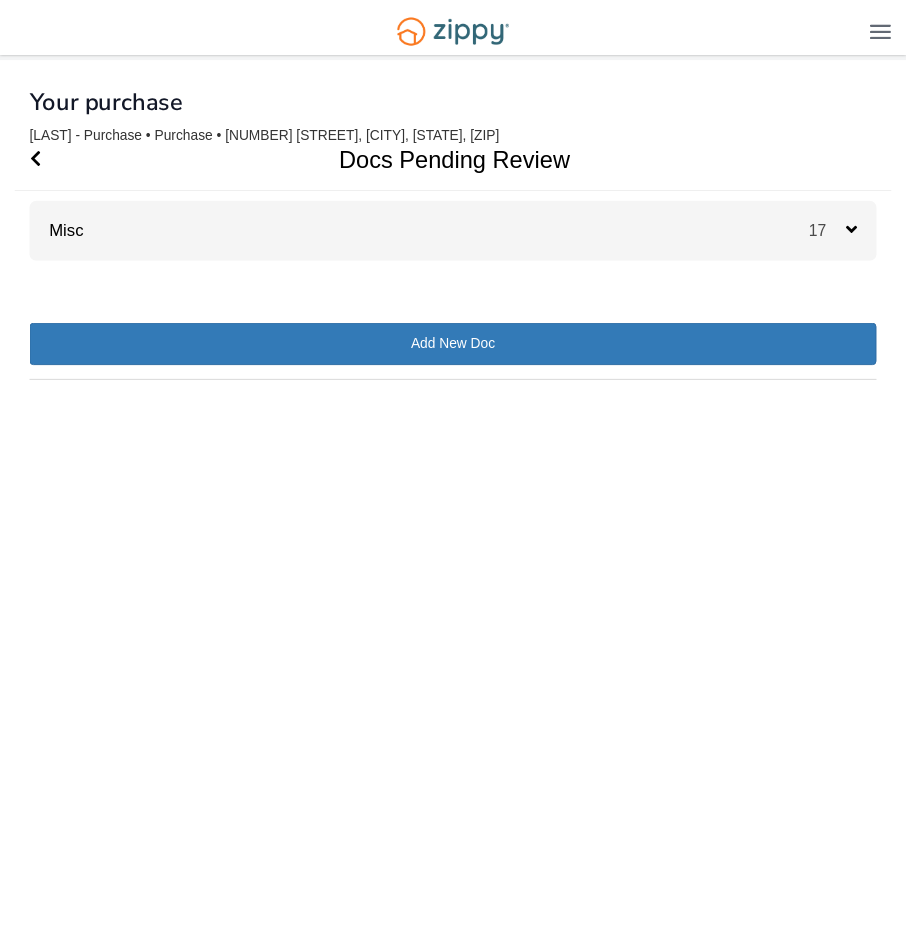 scroll, scrollTop: 0, scrollLeft: 0, axis: both 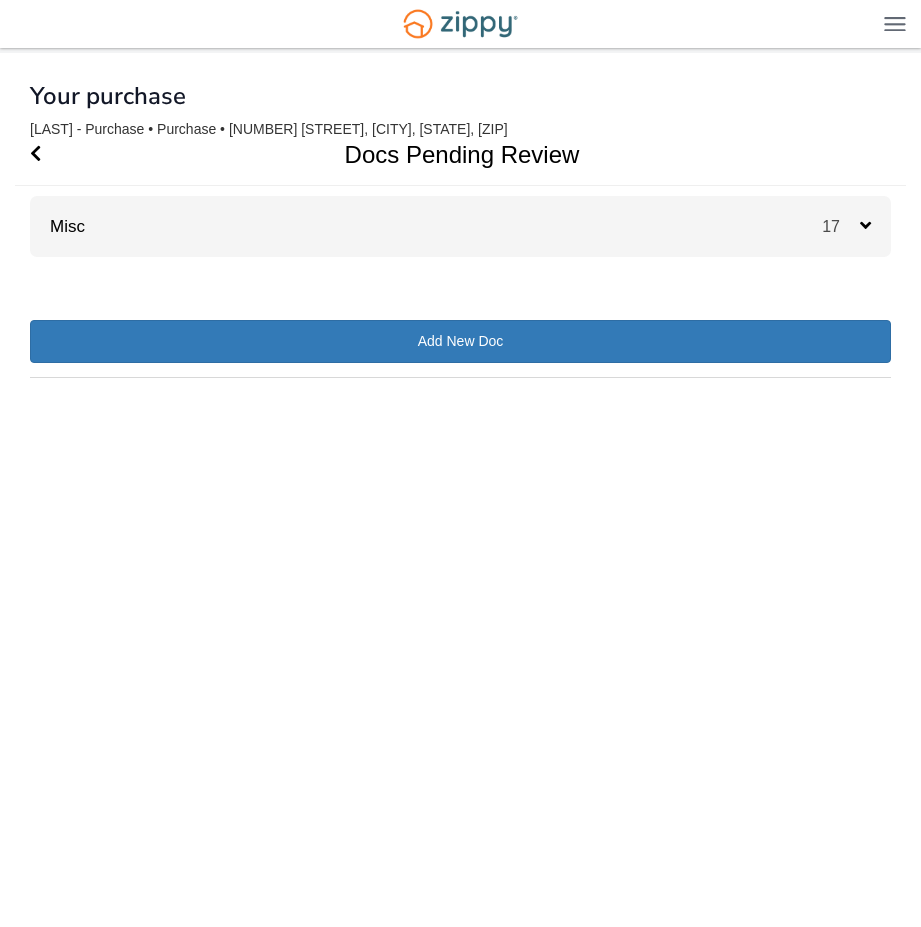 click at bounding box center (865, 225) 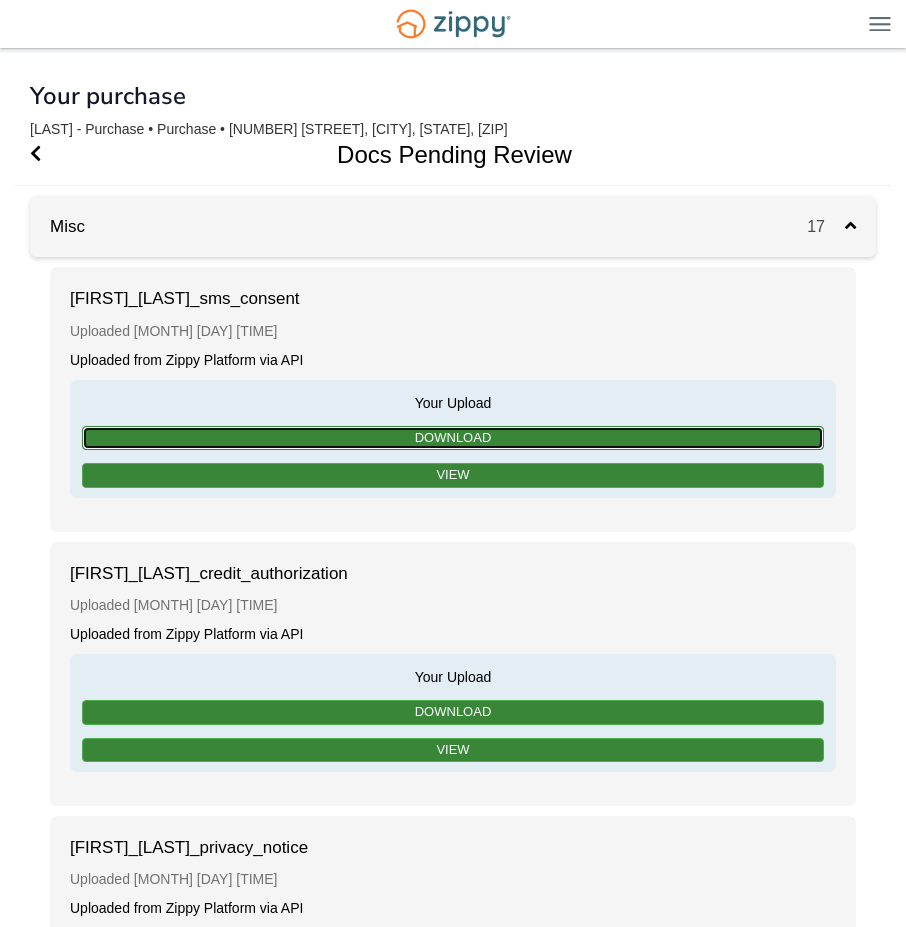click on "Download" at bounding box center [453, 438] 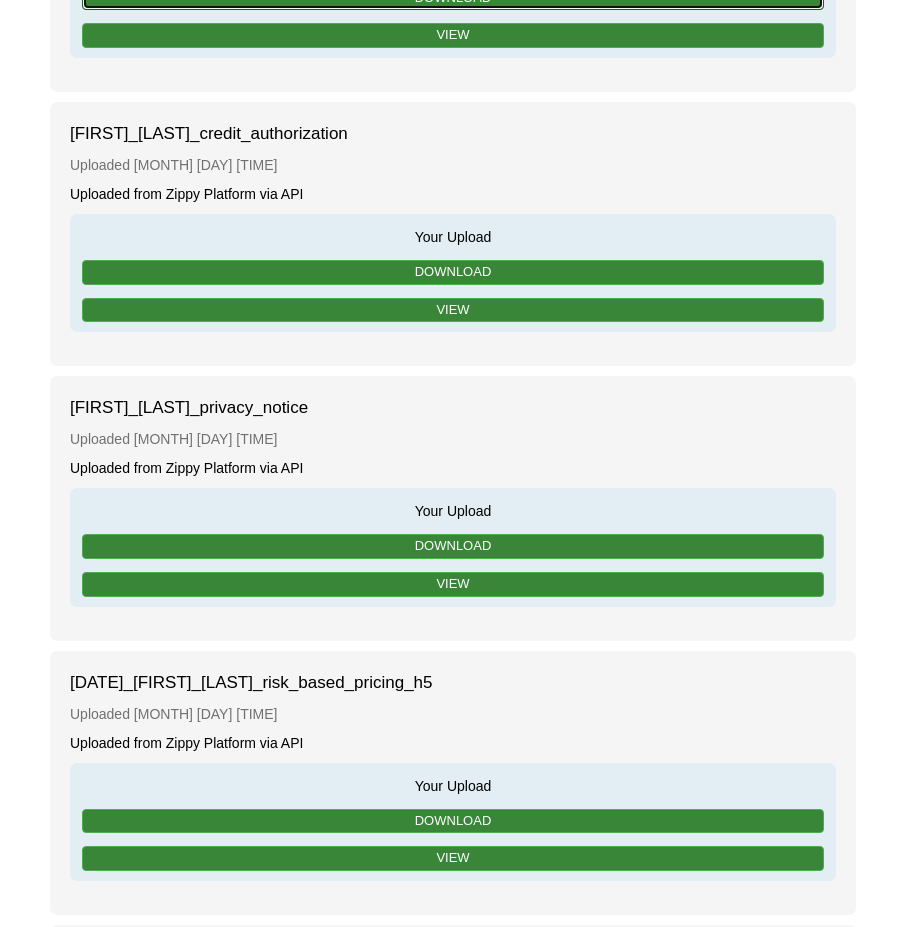 scroll, scrollTop: 470, scrollLeft: 0, axis: vertical 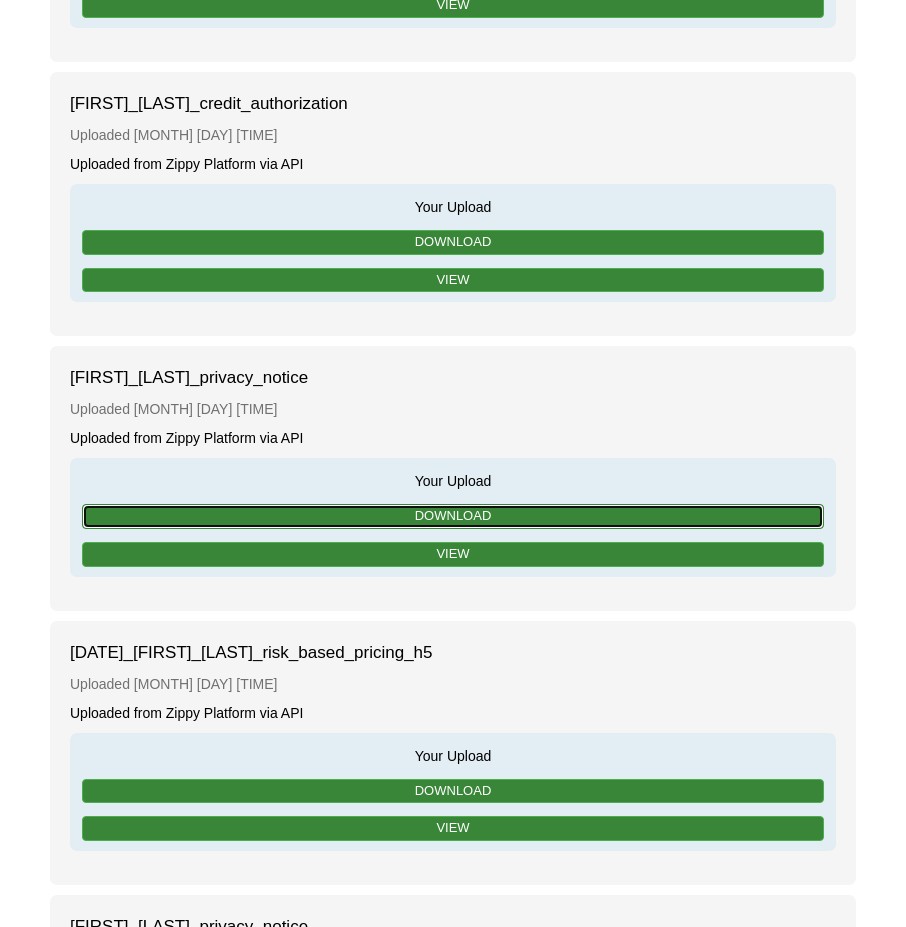 click on "Download" at bounding box center (453, 516) 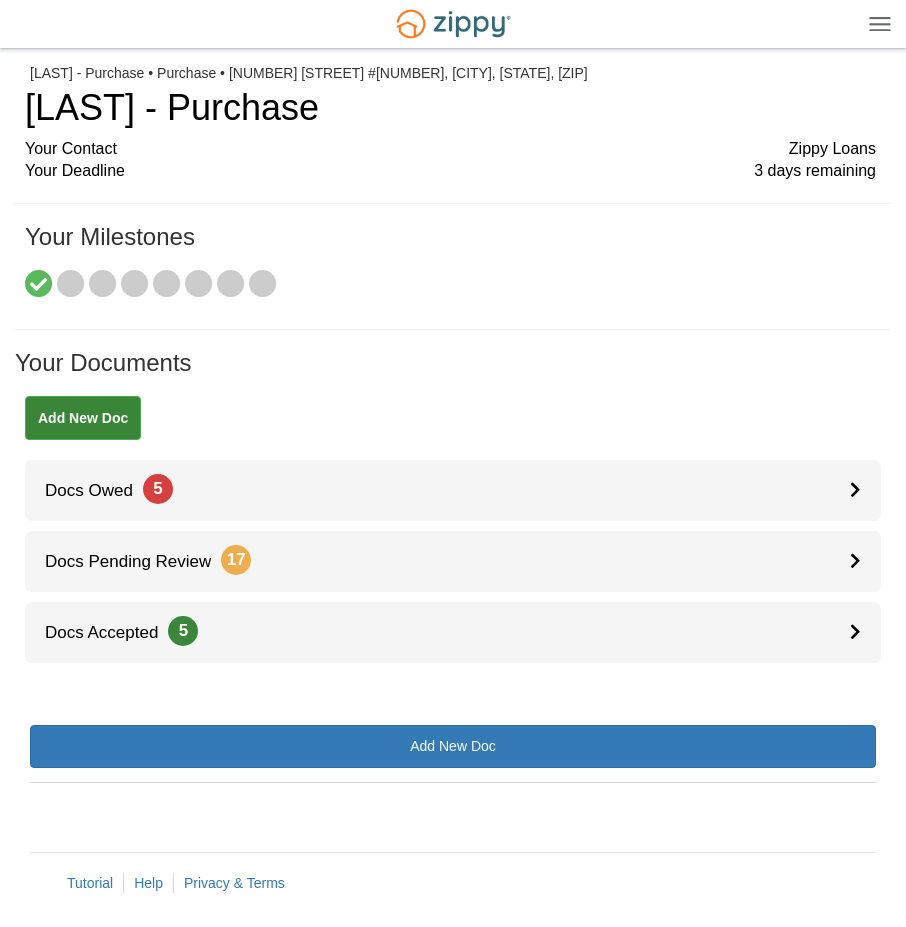 scroll, scrollTop: 0, scrollLeft: 0, axis: both 